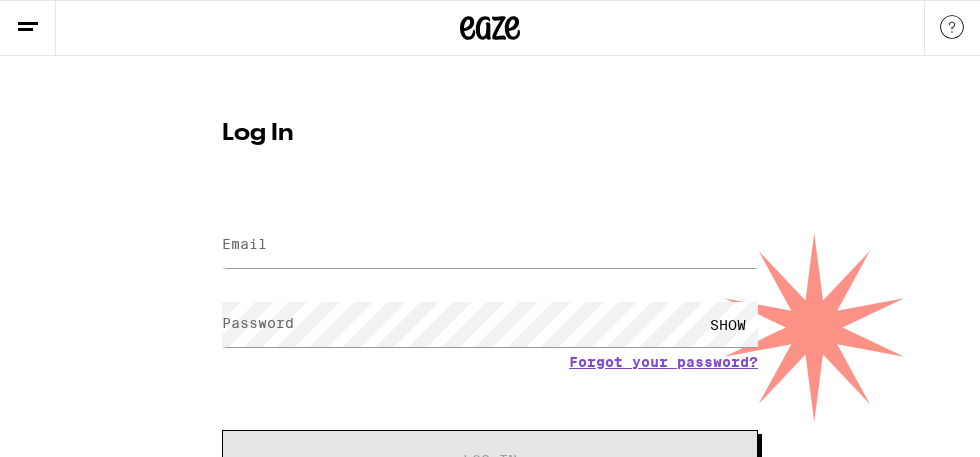 scroll, scrollTop: 0, scrollLeft: 0, axis: both 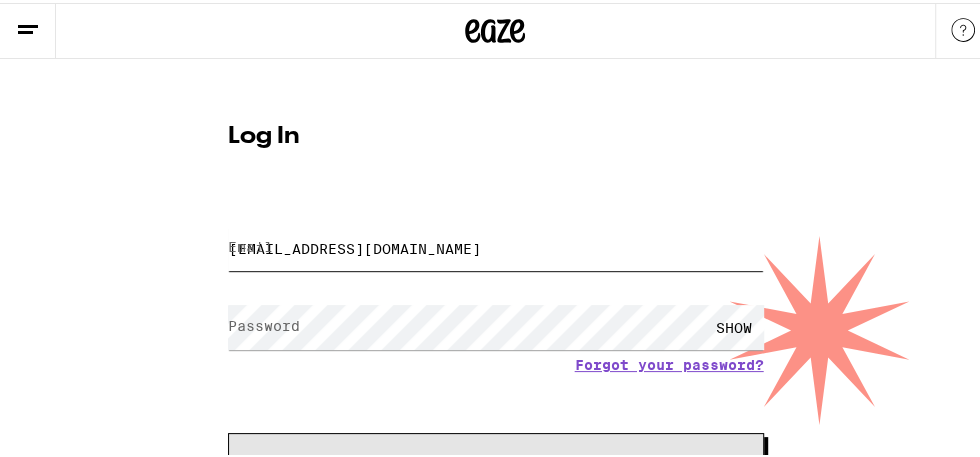click on "lovekaaaye@gmail.com" at bounding box center (496, 245) 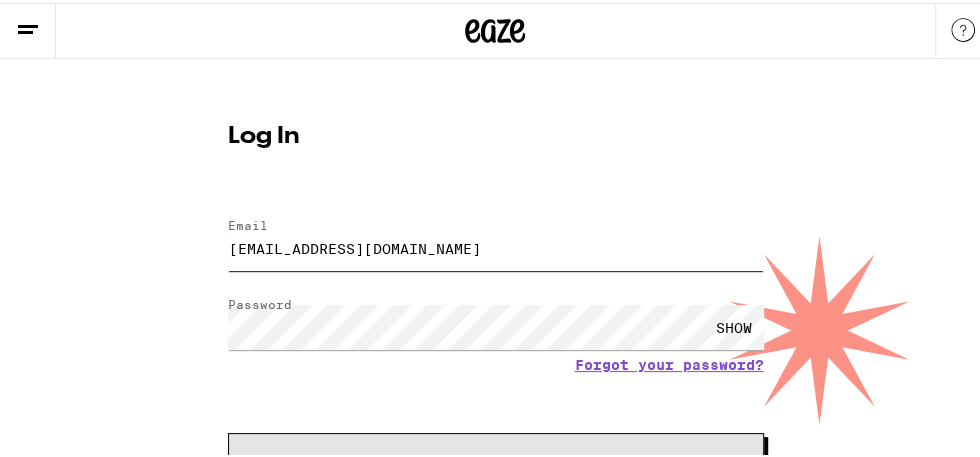 type on "shadows.productions@gmail.com" 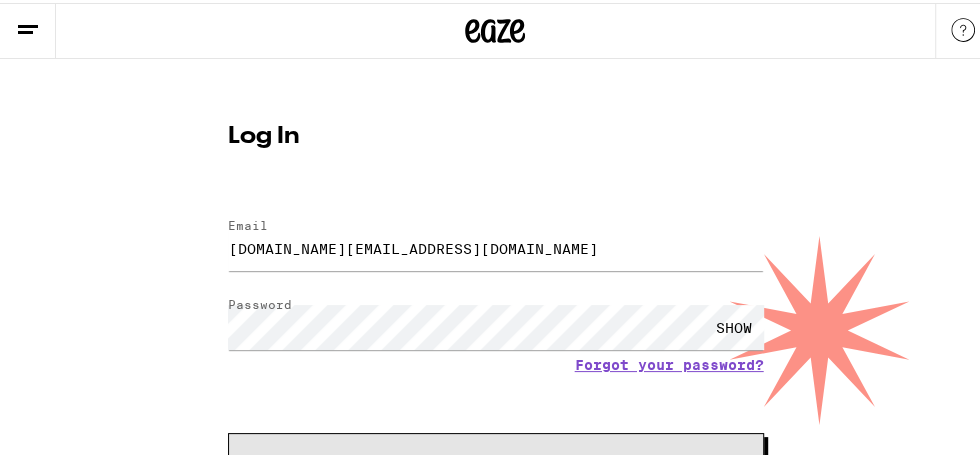 click on "SHOW" at bounding box center [734, 324] 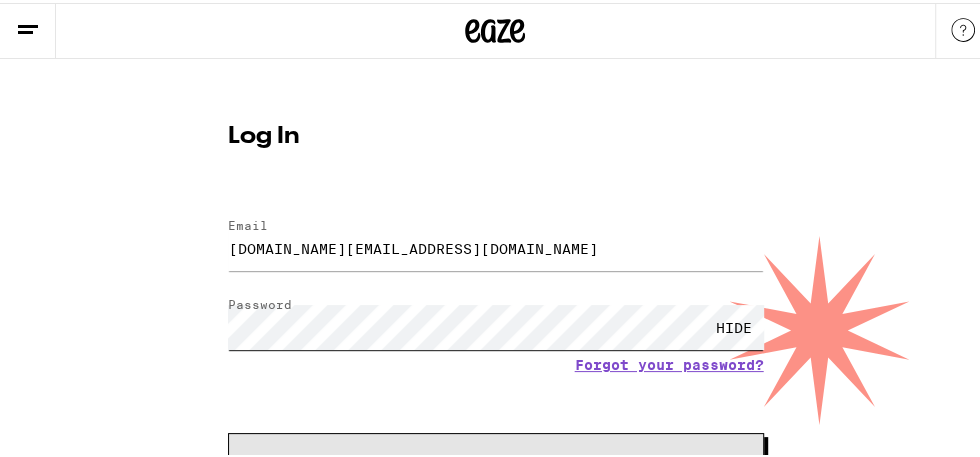 scroll, scrollTop: 0, scrollLeft: 0, axis: both 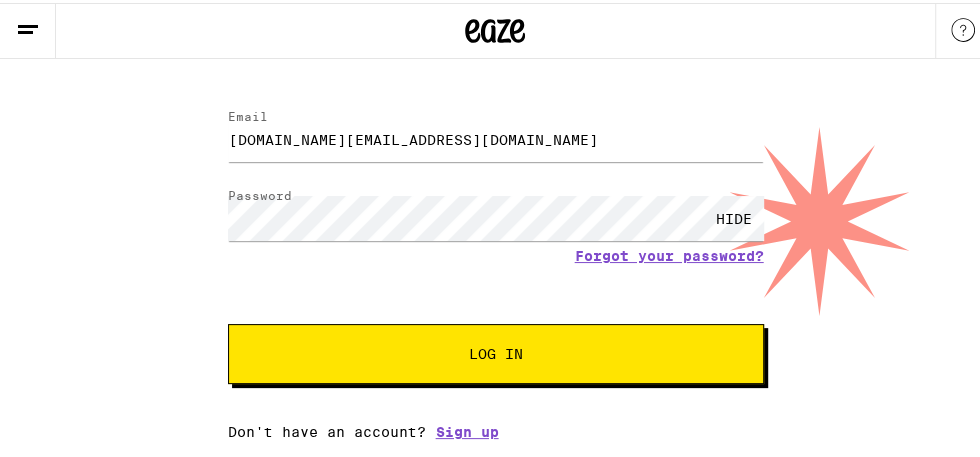 click on "Log In" at bounding box center (496, 351) 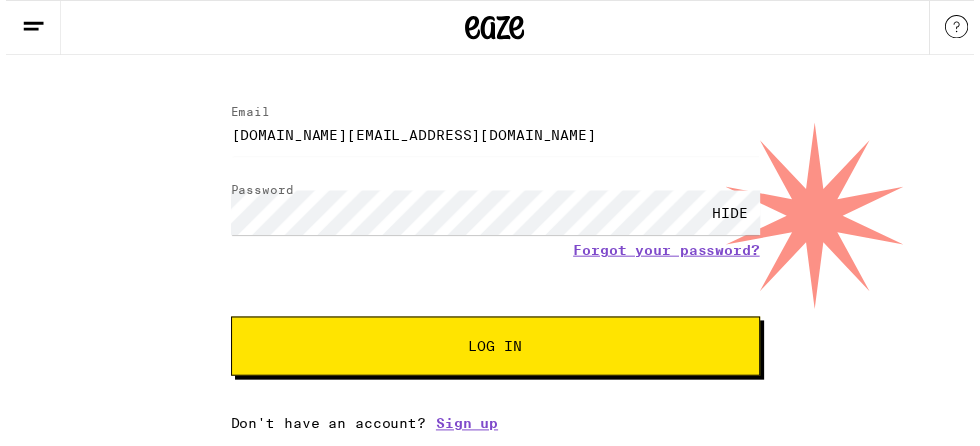 scroll, scrollTop: 0, scrollLeft: 0, axis: both 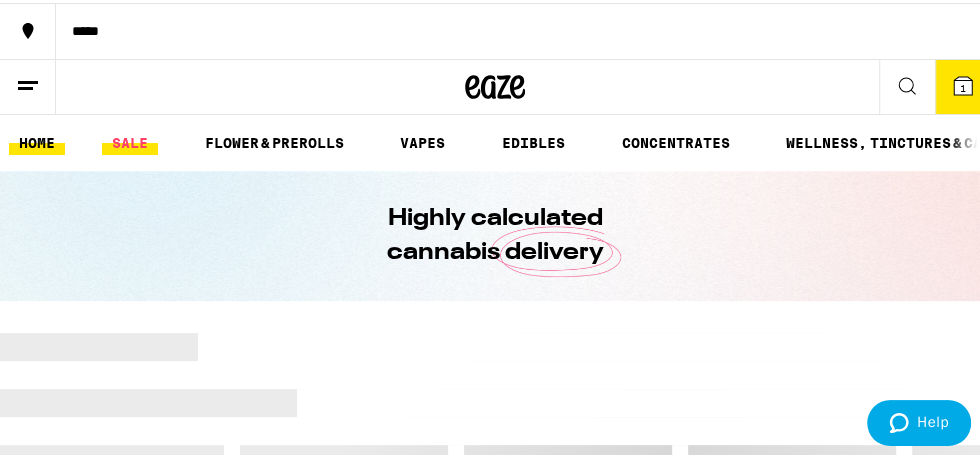 click on "SALE" at bounding box center [130, 140] 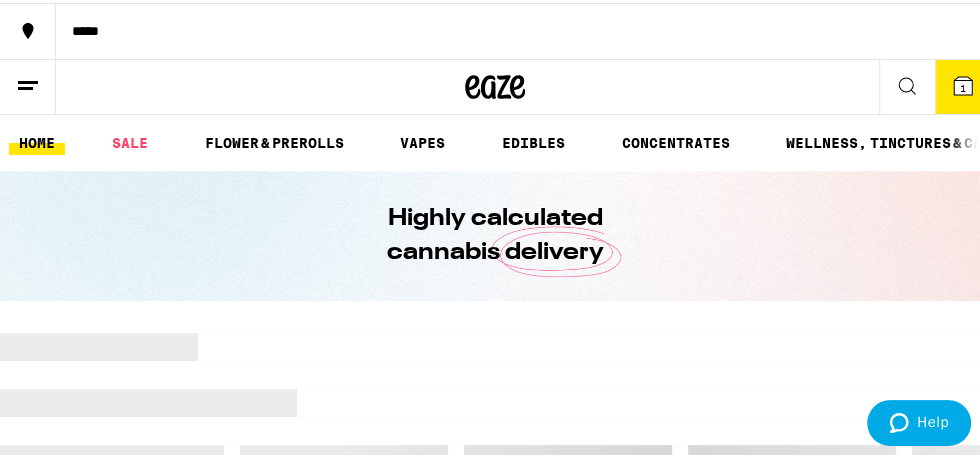 click on "*****" at bounding box center (495, 28) 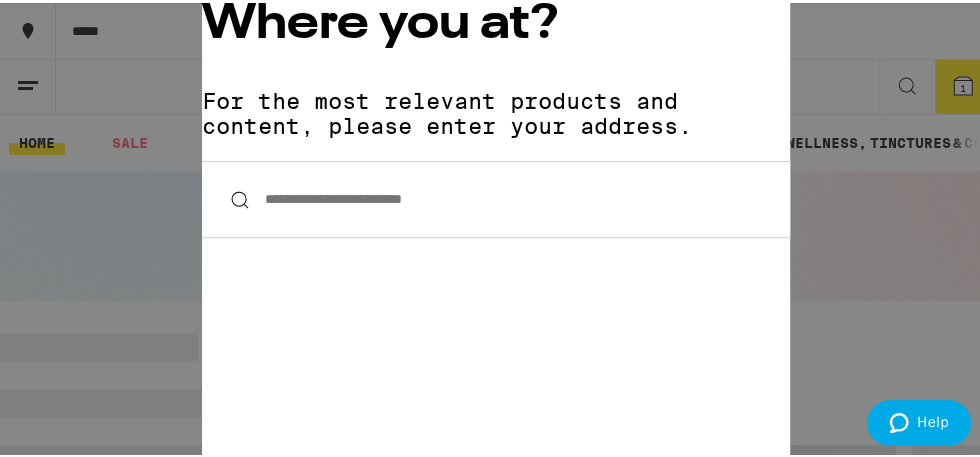 click on "**********" at bounding box center [496, 196] 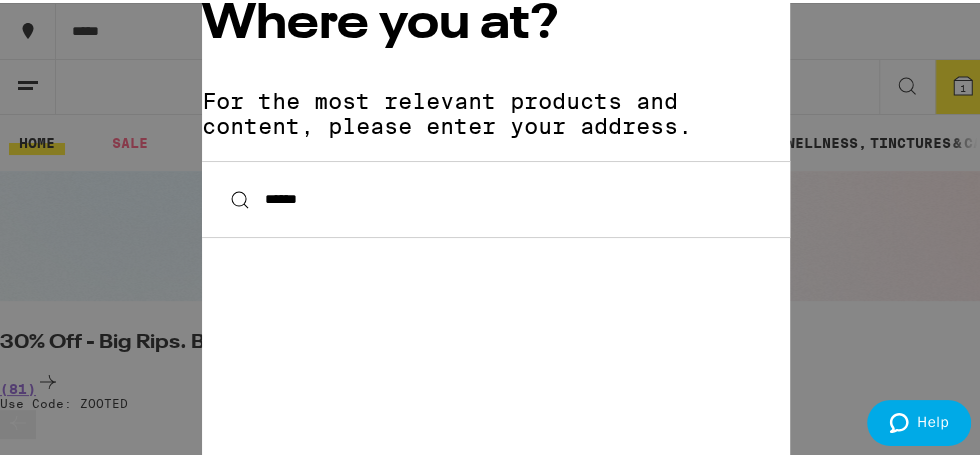 type on "*******" 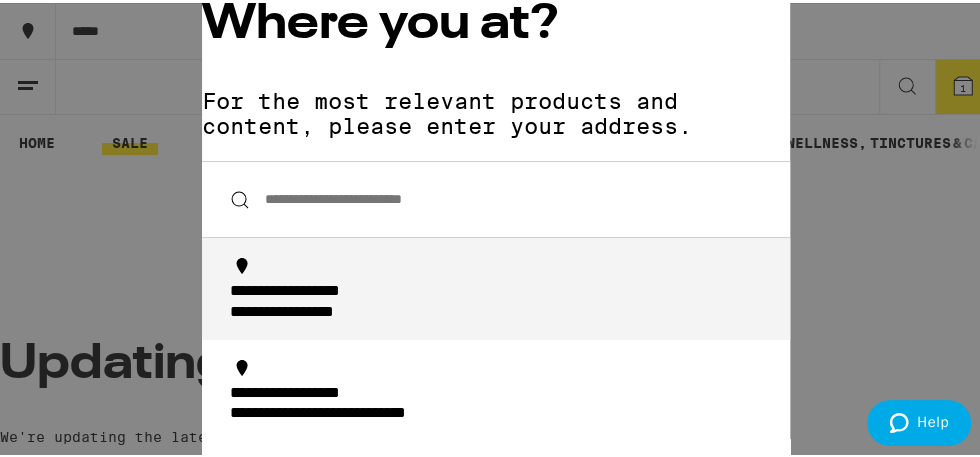 click on "**********" at bounding box center [496, 196] 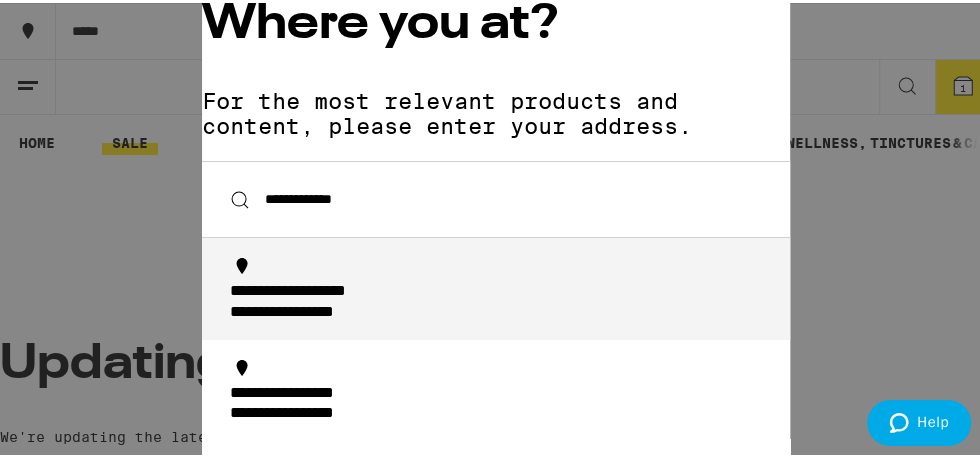 click on "**********" at bounding box center (318, 309) 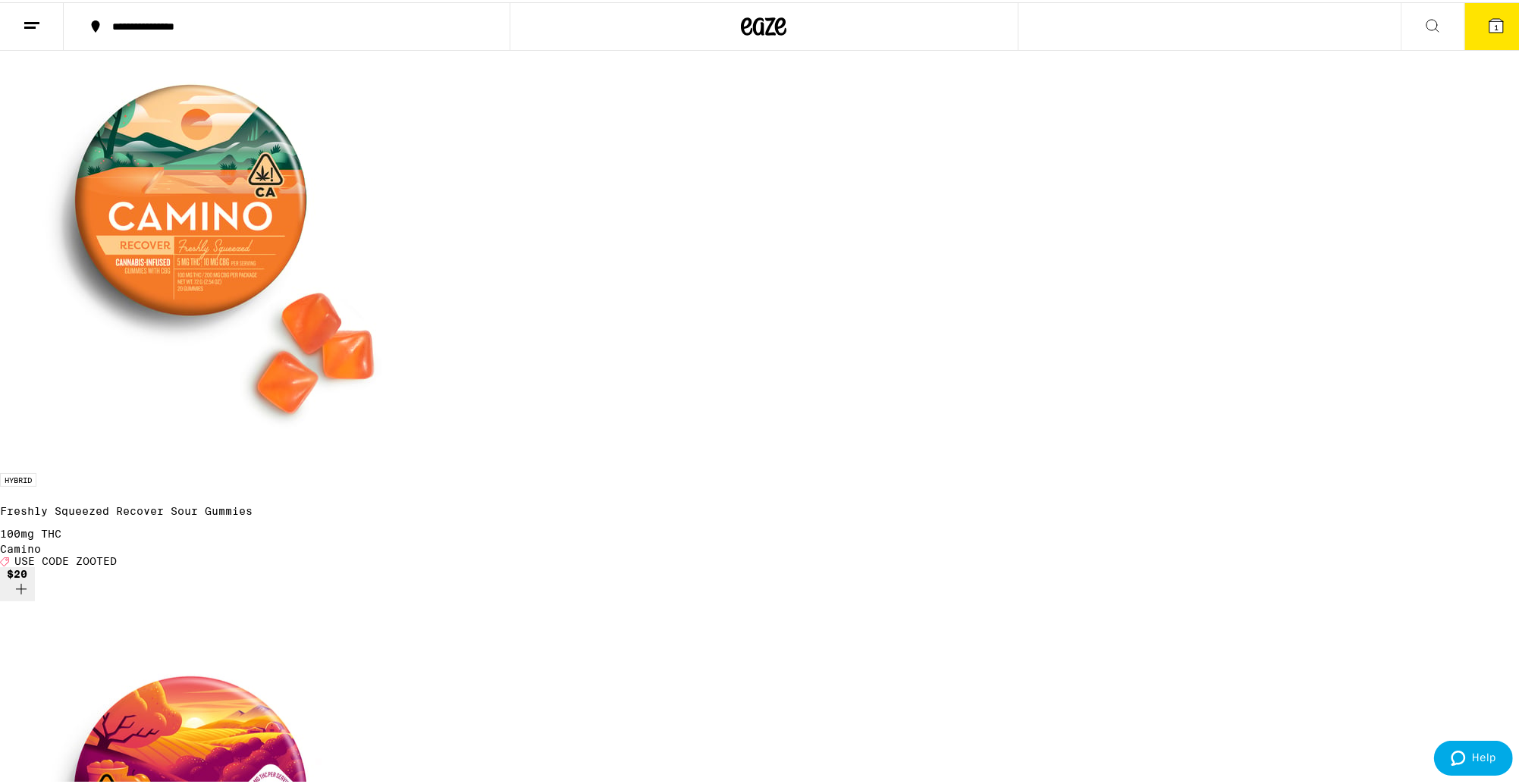 scroll, scrollTop: 154, scrollLeft: 0, axis: vertical 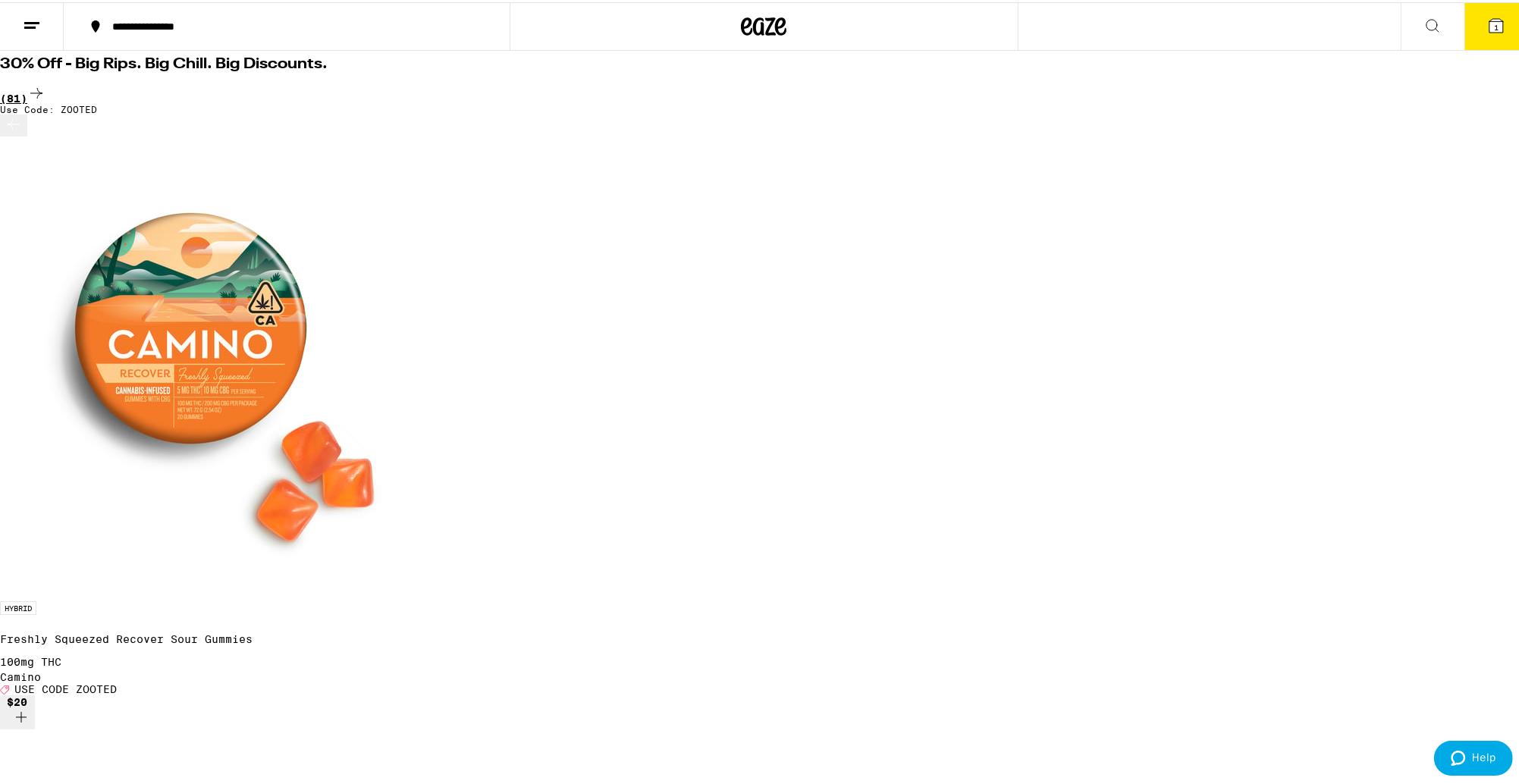 click 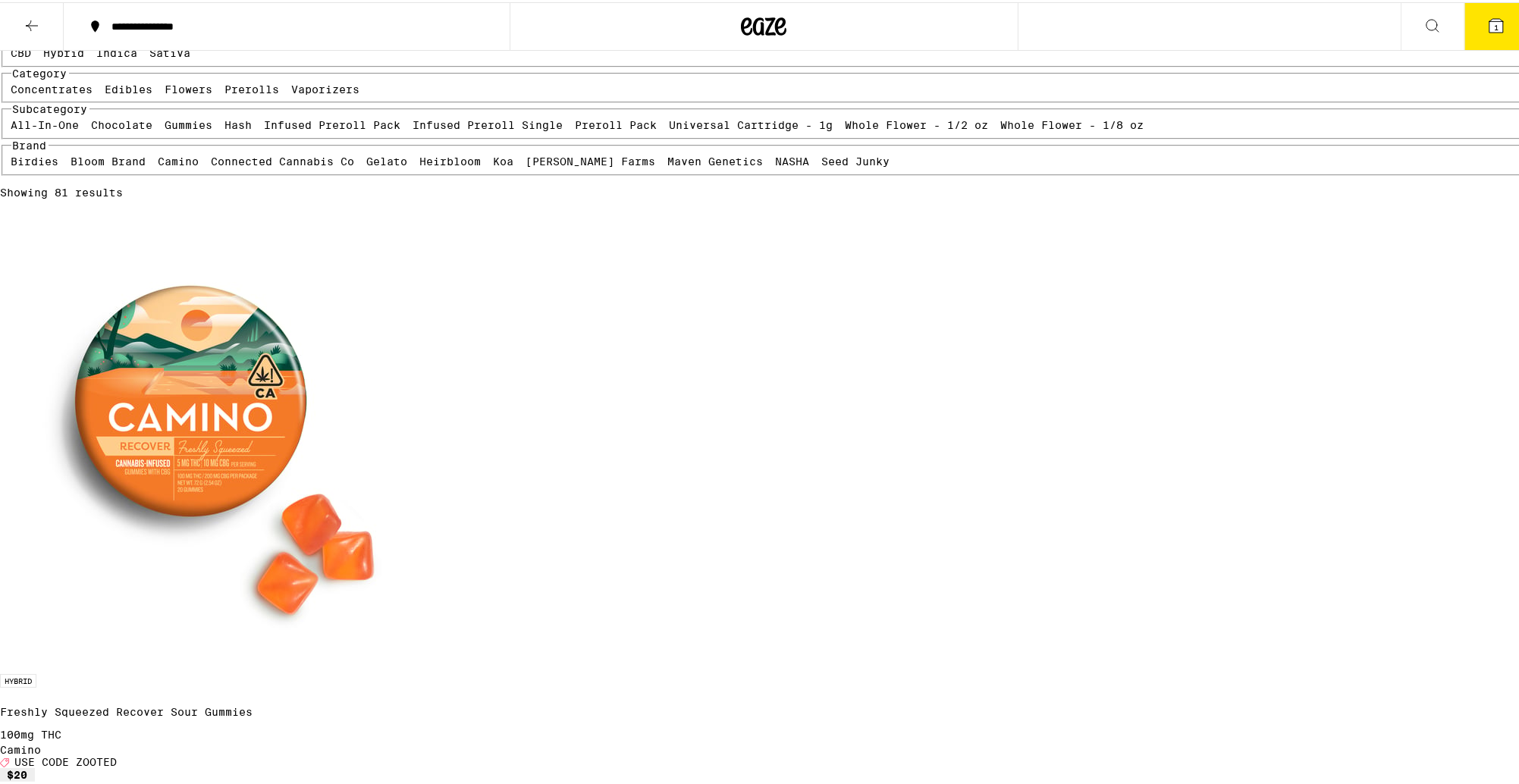 scroll, scrollTop: 0, scrollLeft: 0, axis: both 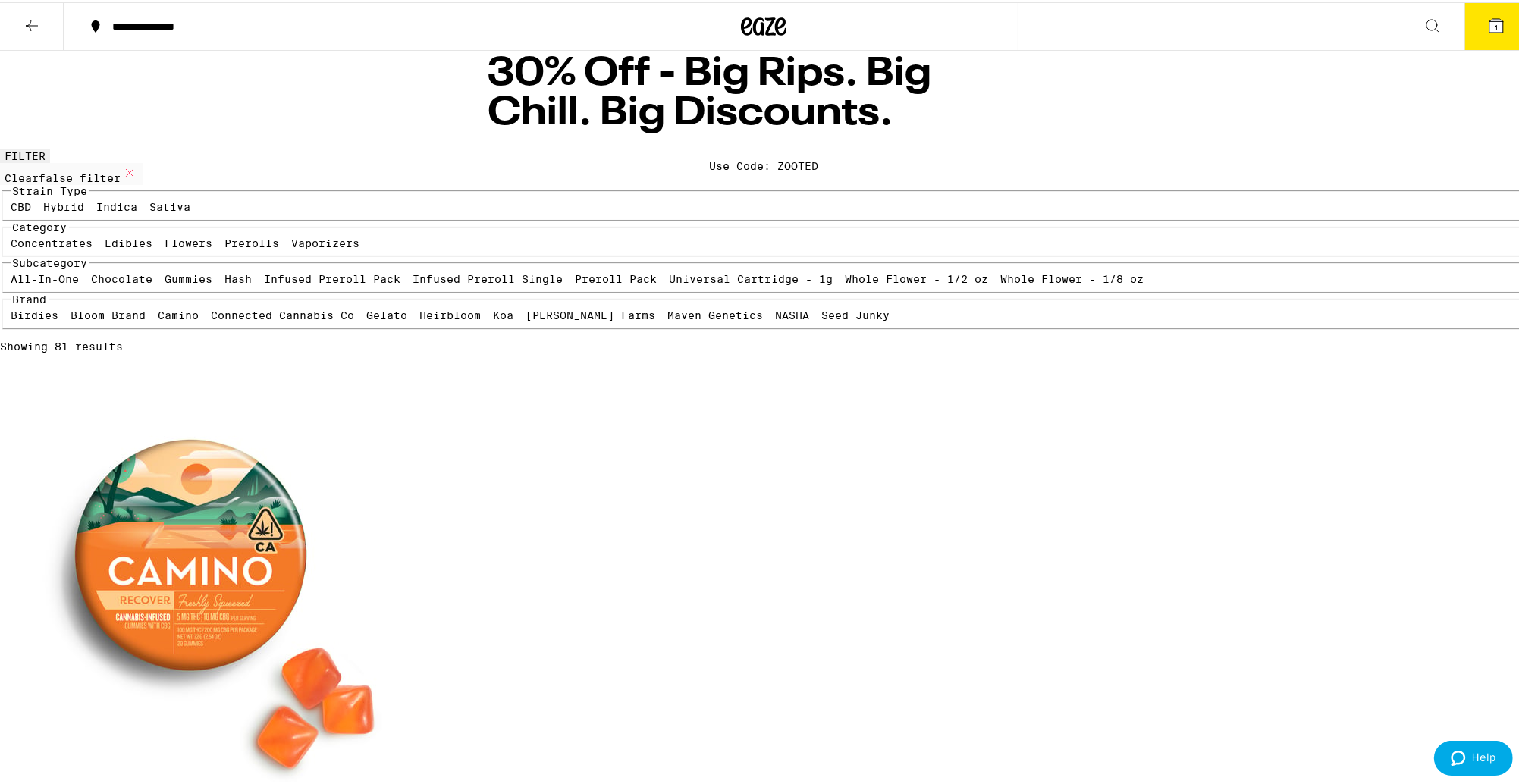 click on "Flowers" at bounding box center [189, 241] 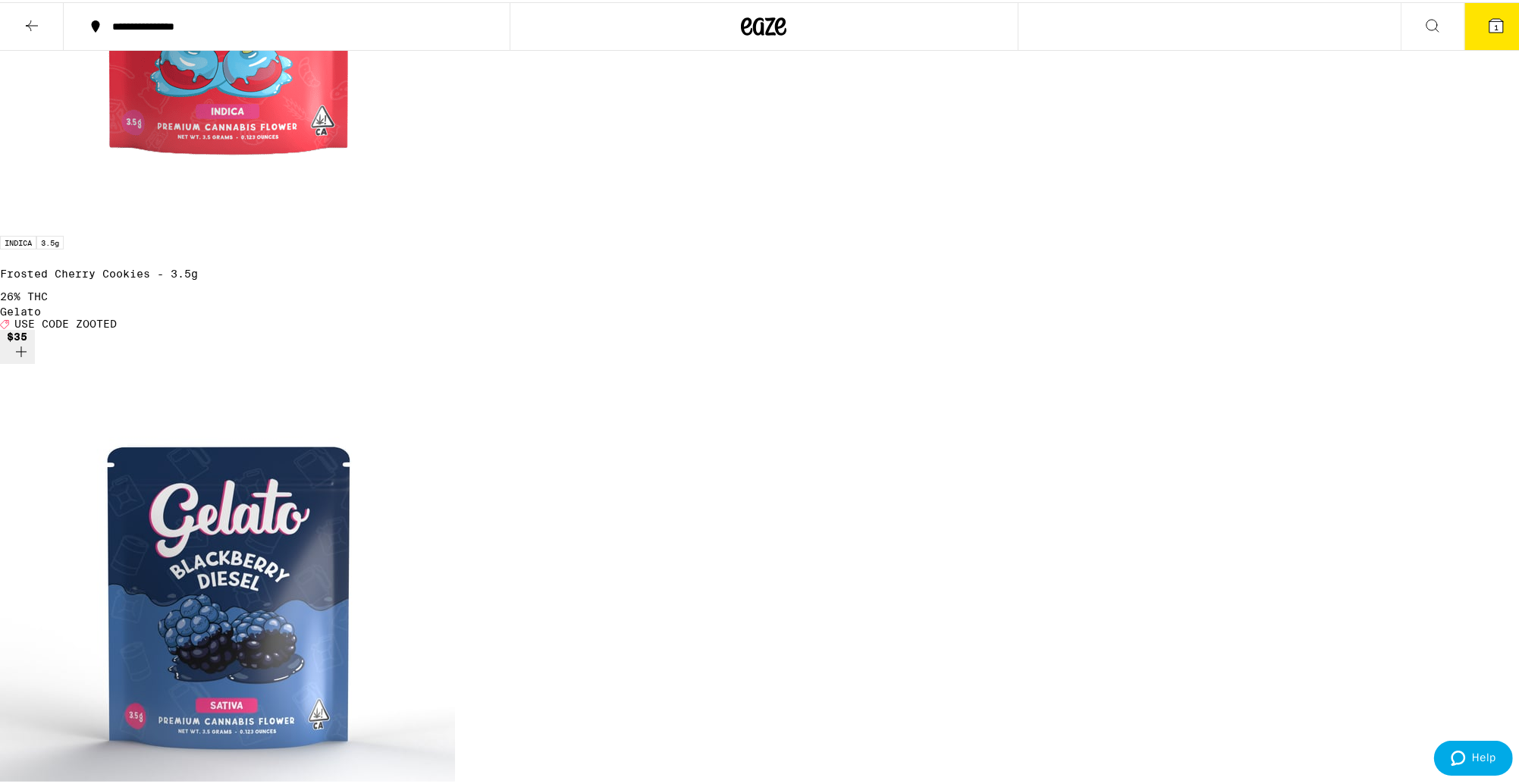 scroll, scrollTop: 535, scrollLeft: 0, axis: vertical 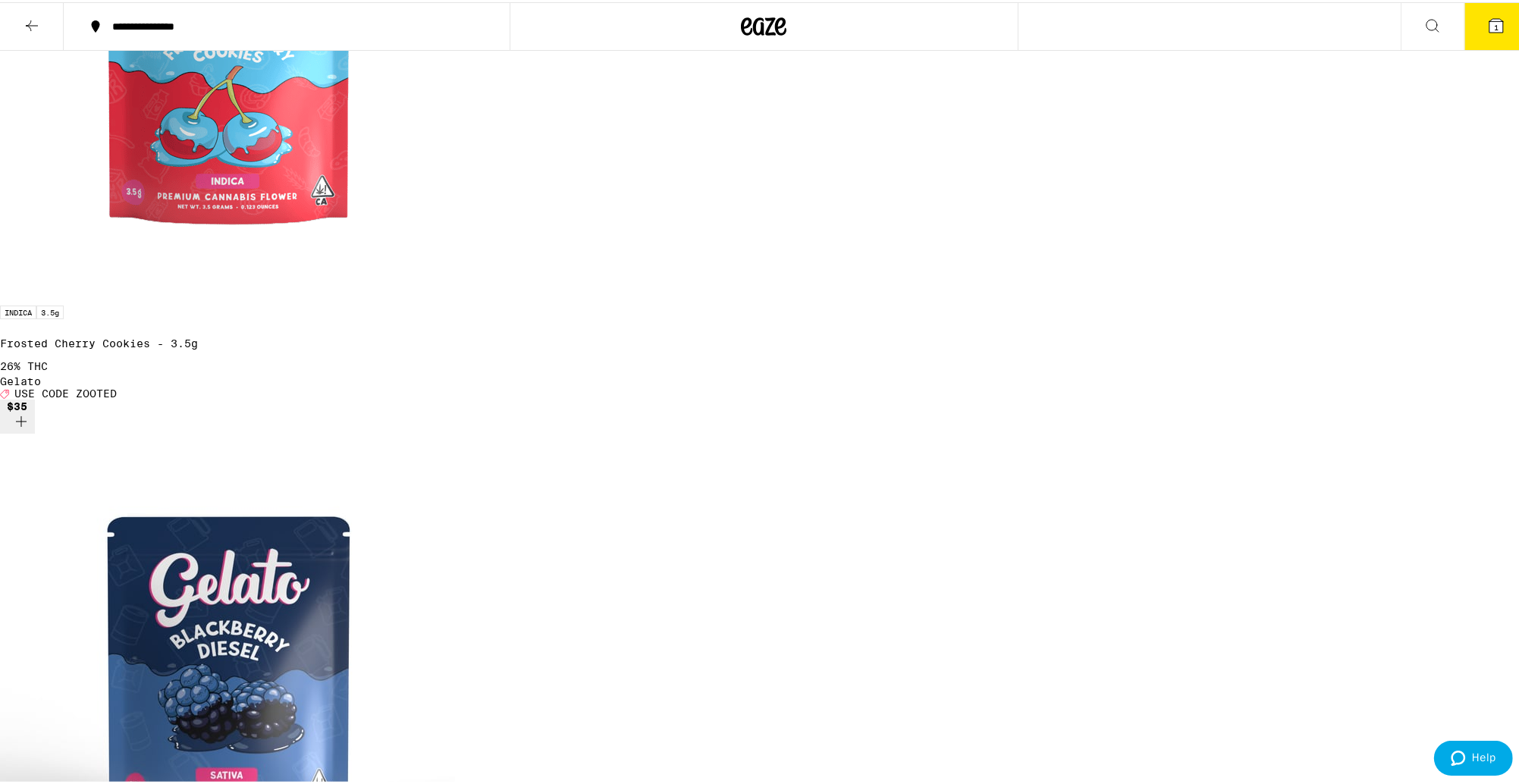 click 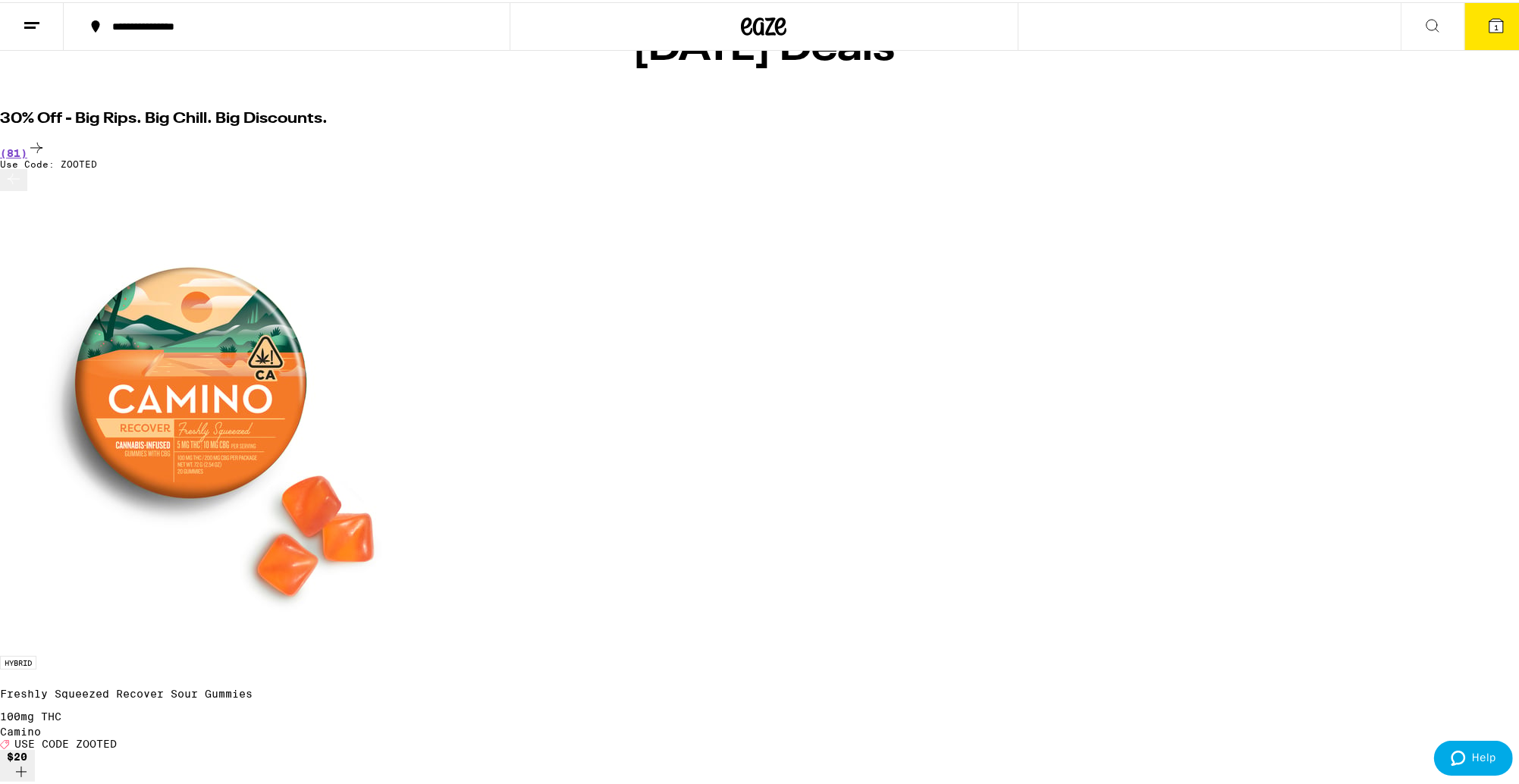 scroll, scrollTop: 121, scrollLeft: 0, axis: vertical 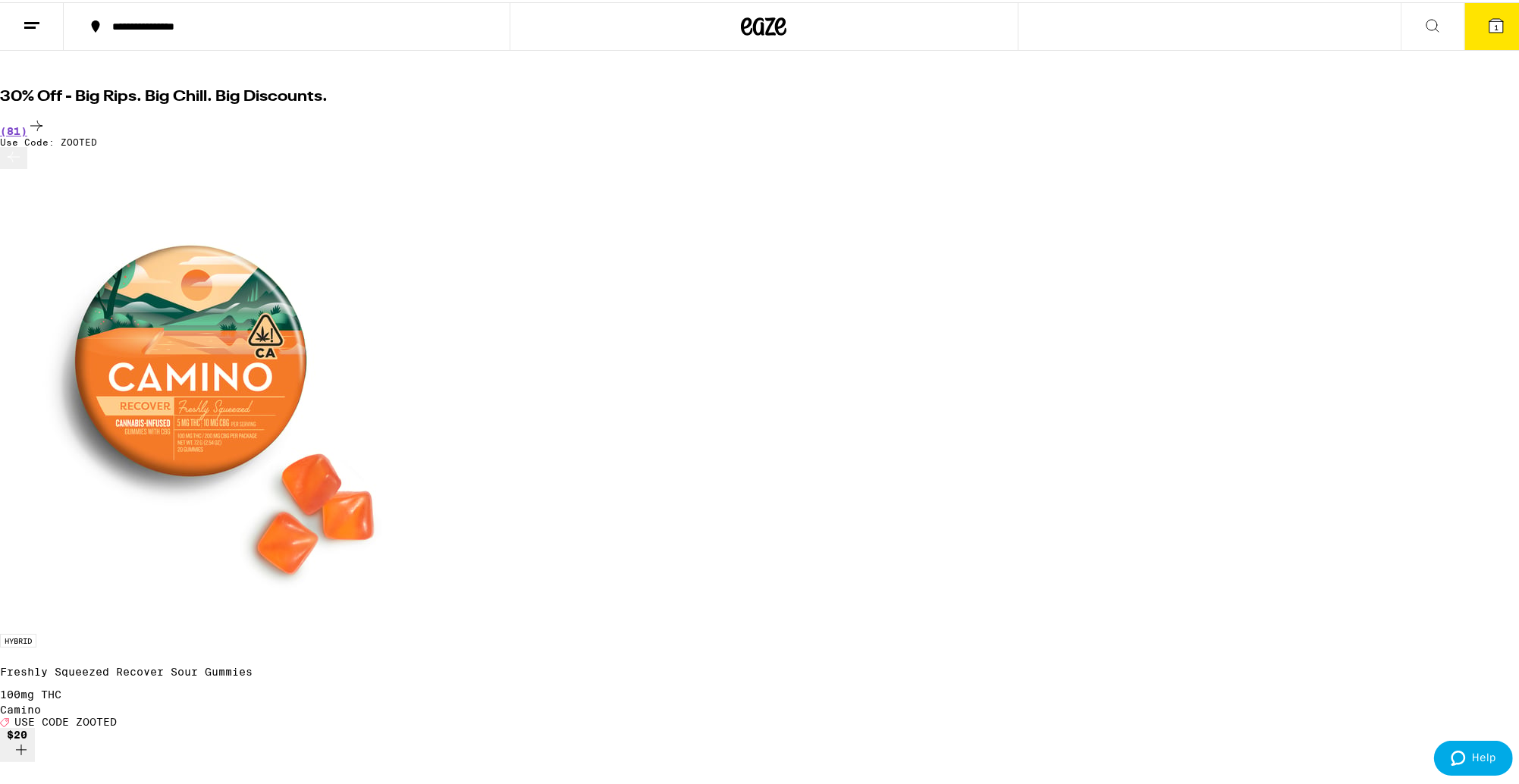 click on "35% Off - Low Stock, High Vibes" at bounding box center [764, 6757] 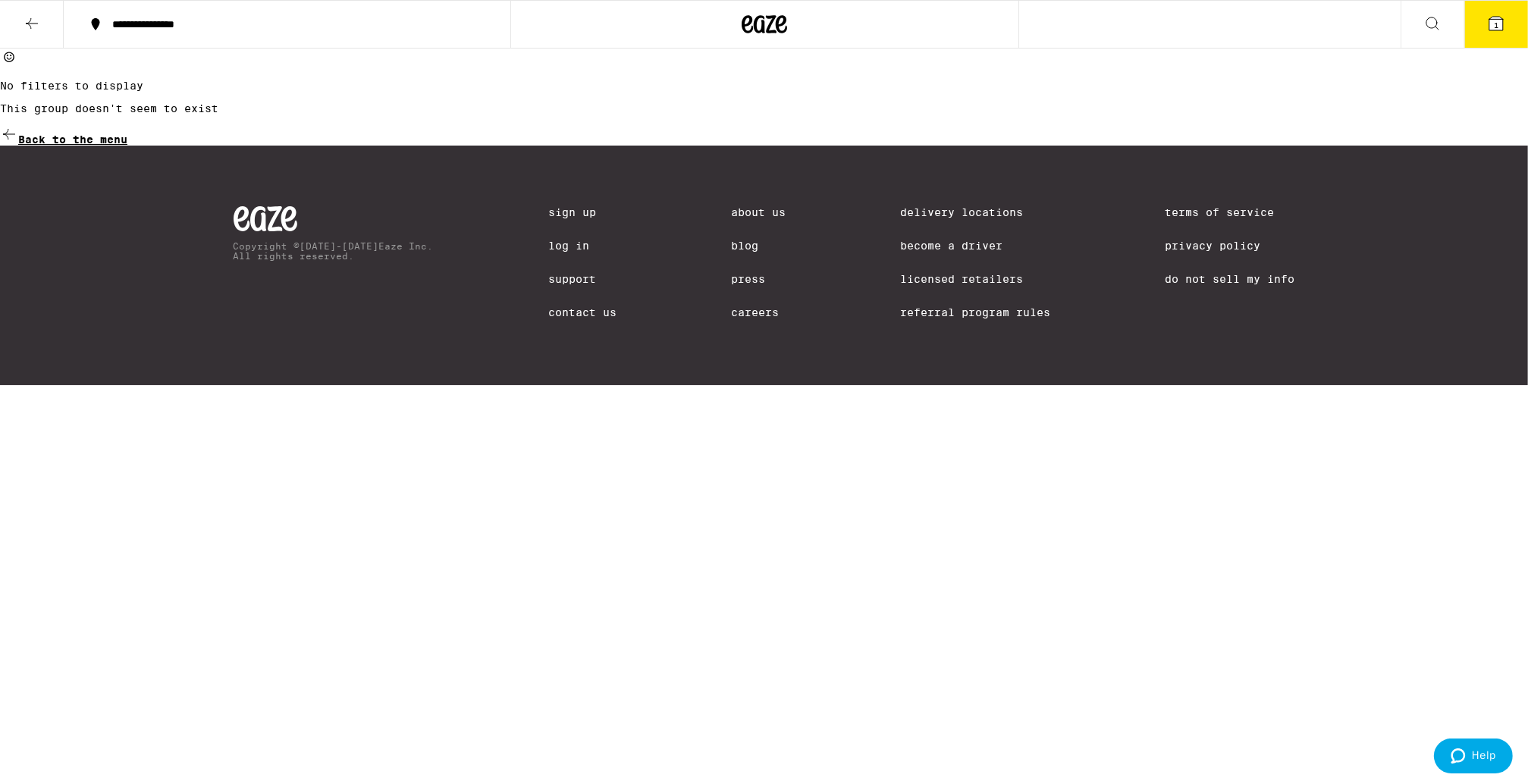 click on "Back to the menu" at bounding box center (73, 140) 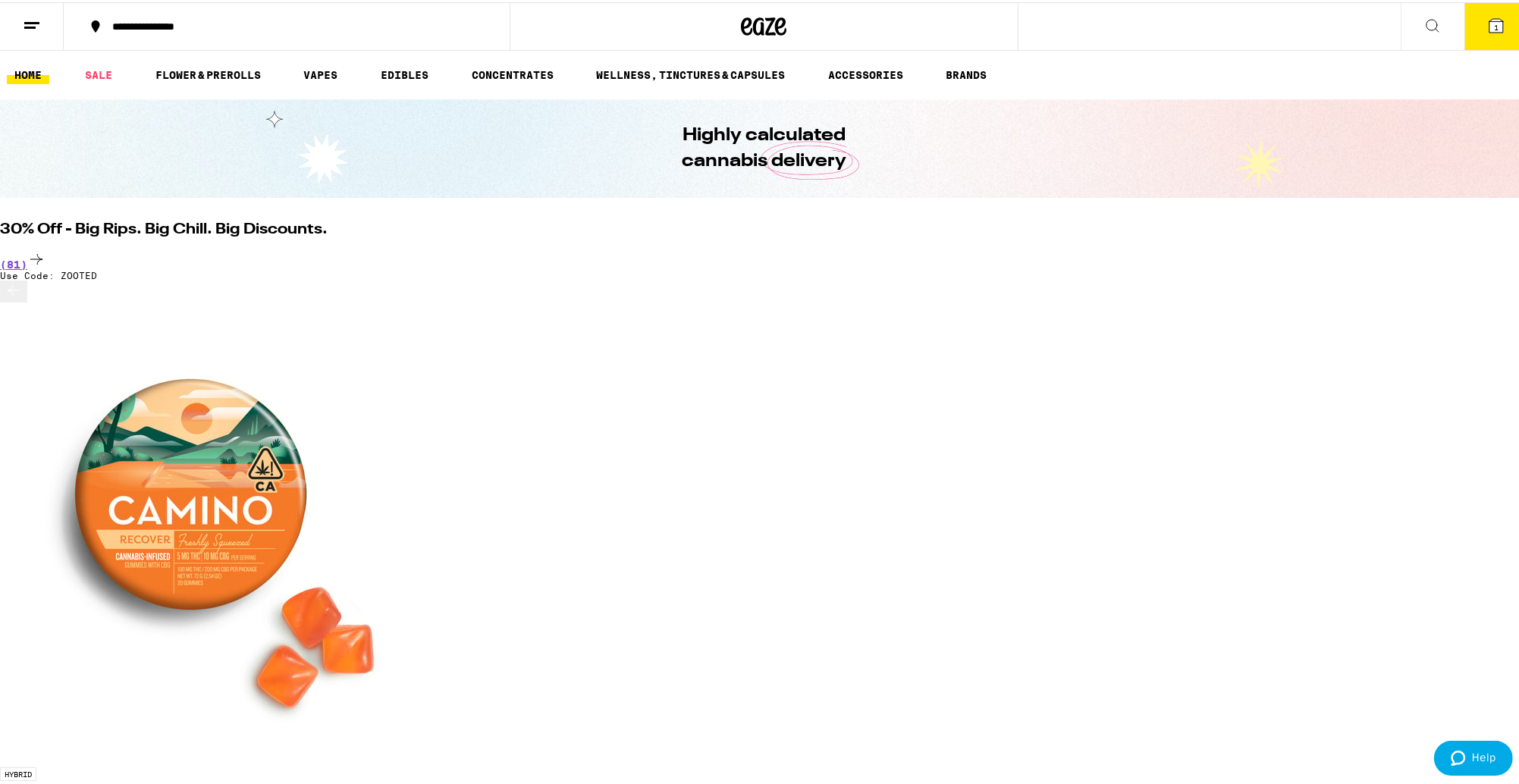 scroll, scrollTop: 61, scrollLeft: 0, axis: vertical 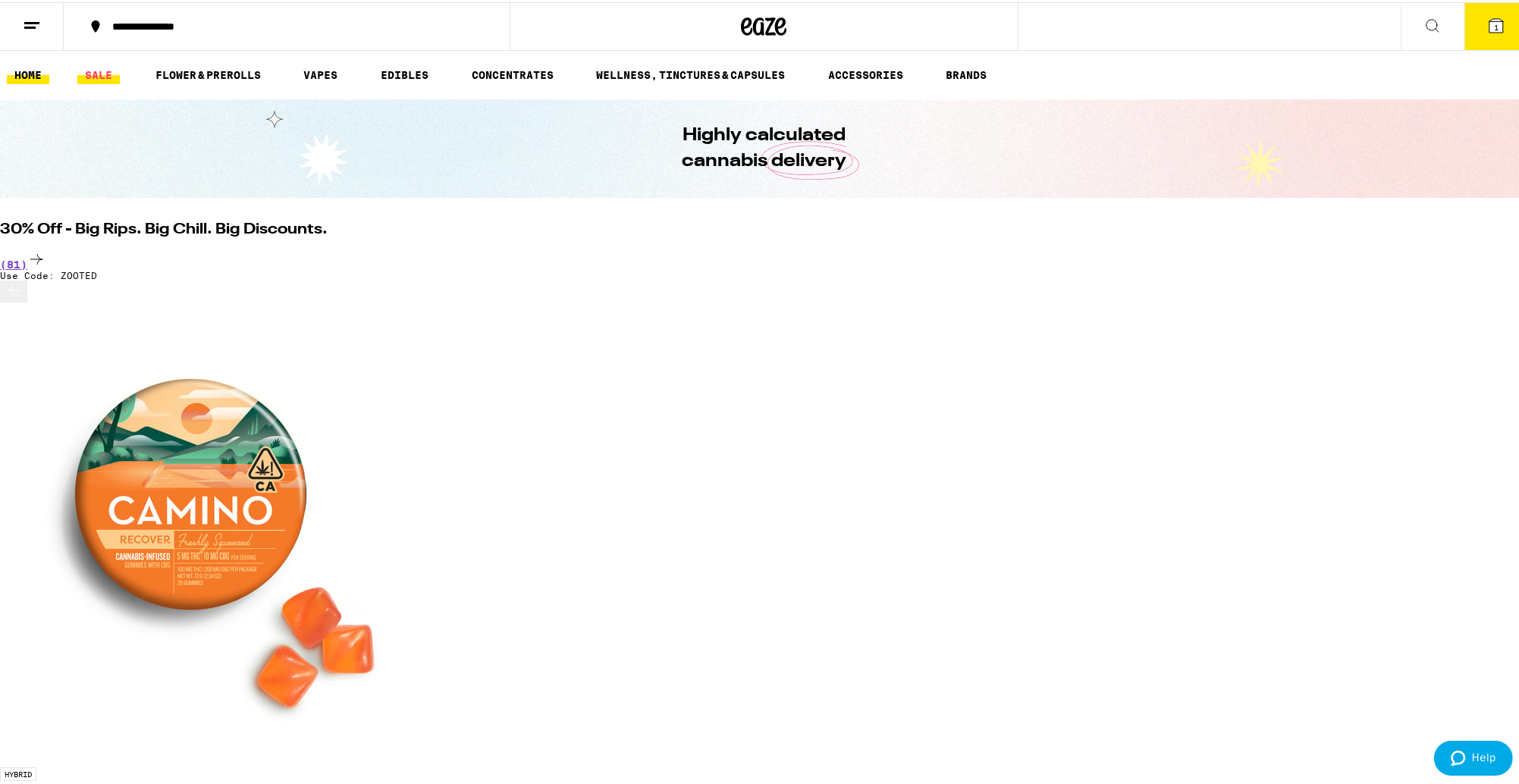 click on "SALE" at bounding box center [99, 73] 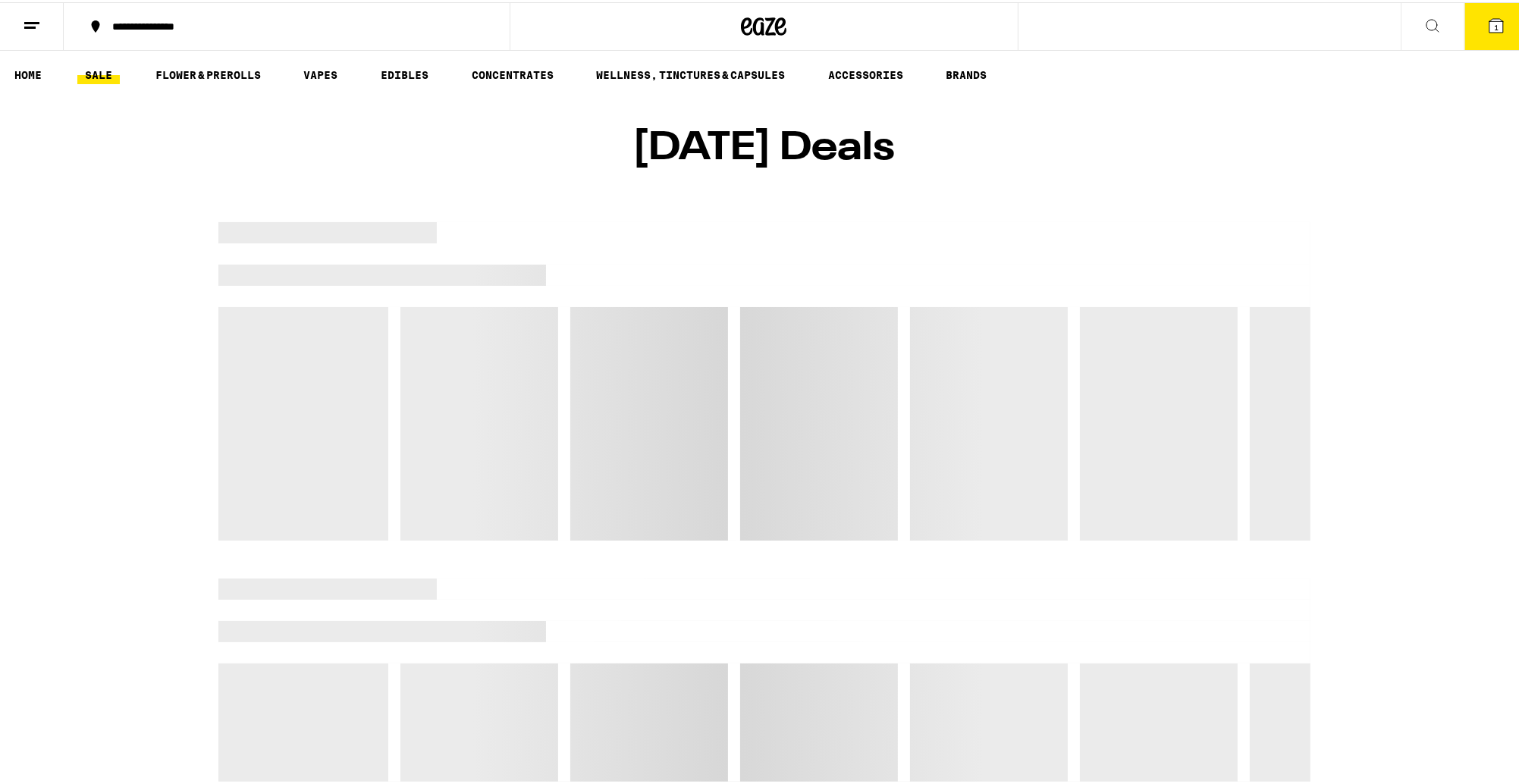 click on "SALE" at bounding box center (99, 73) 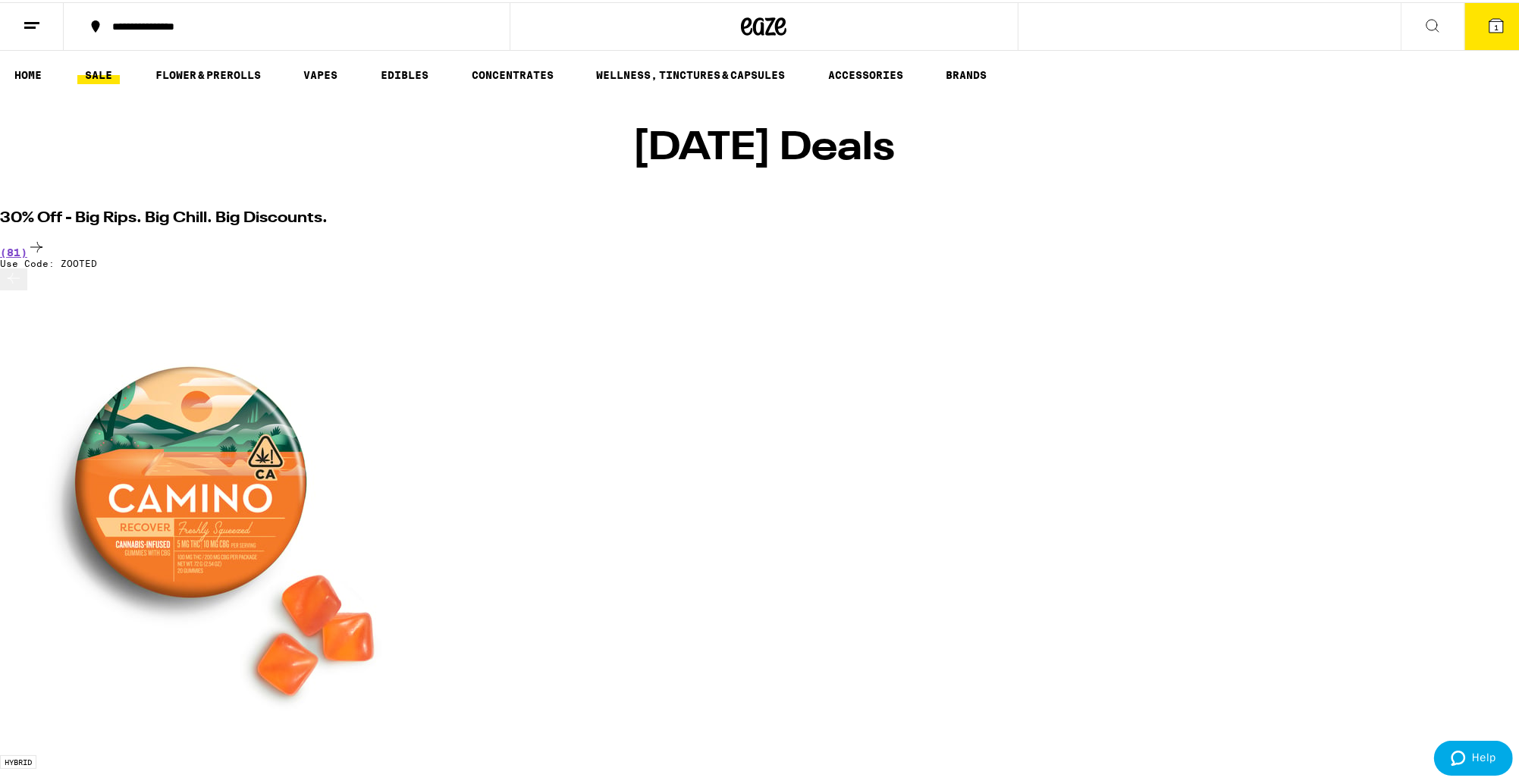 click on "(21)" at bounding box center (764, 6908) 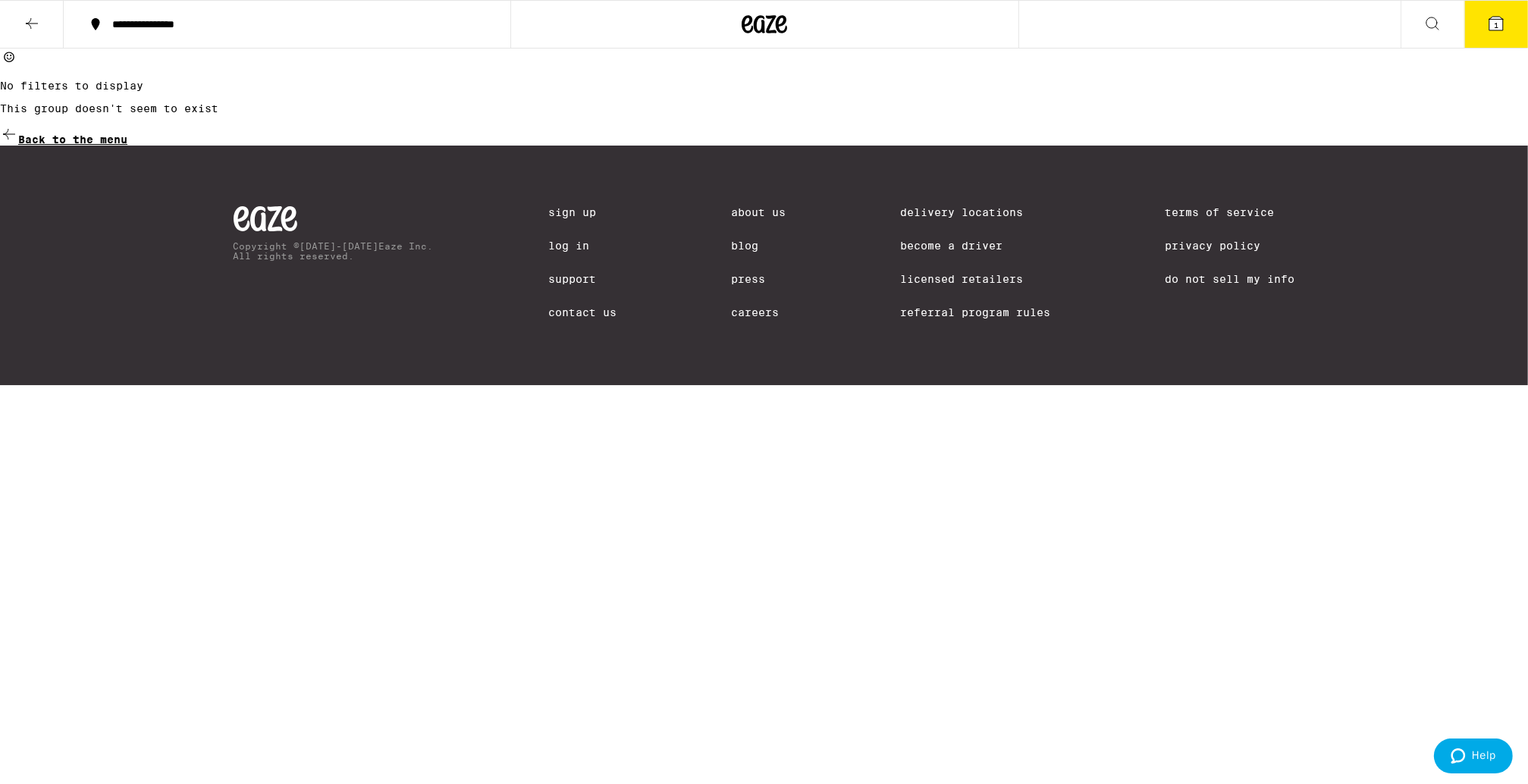 click on "Back to the menu" at bounding box center [73, 140] 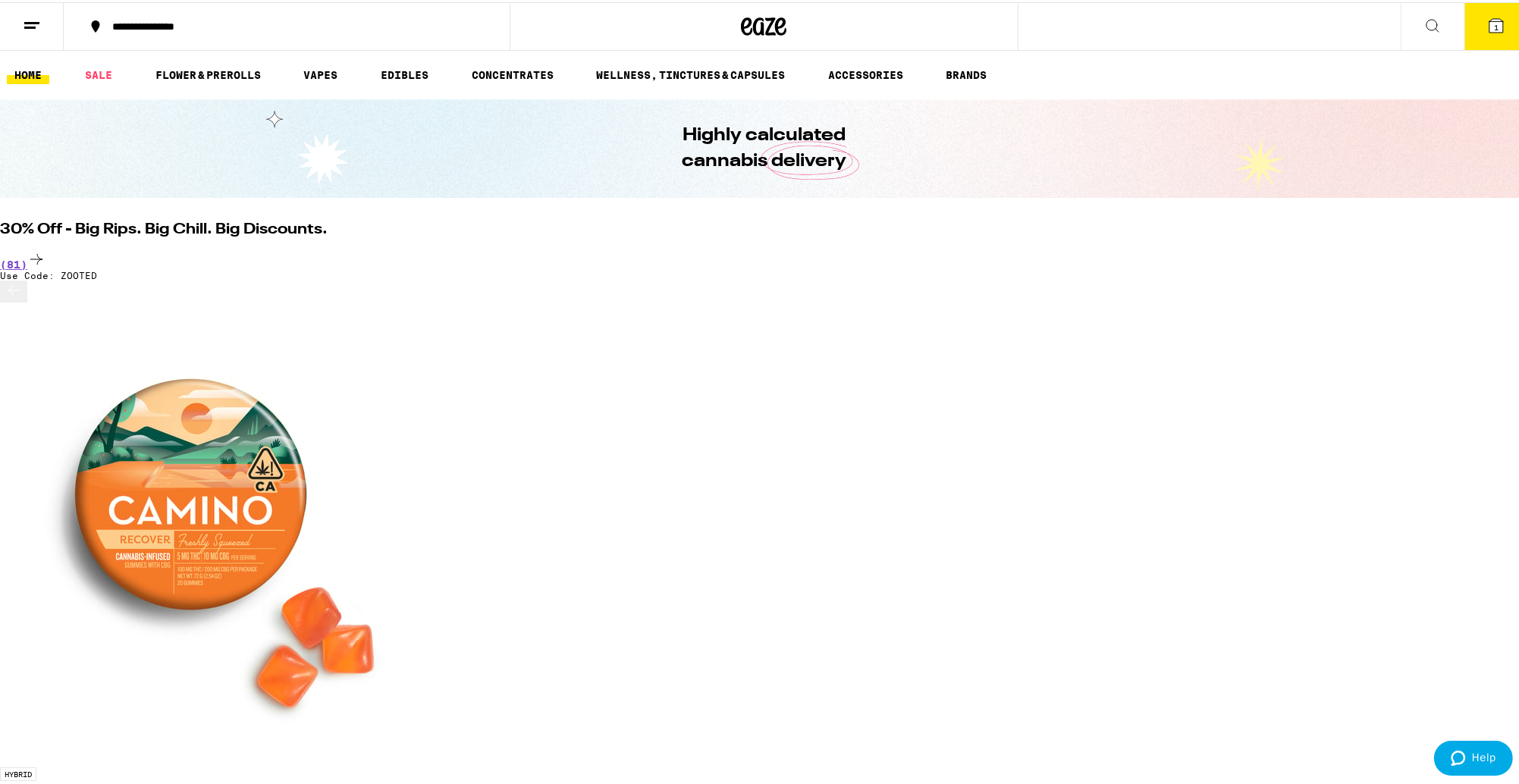 scroll, scrollTop: 303, scrollLeft: 0, axis: vertical 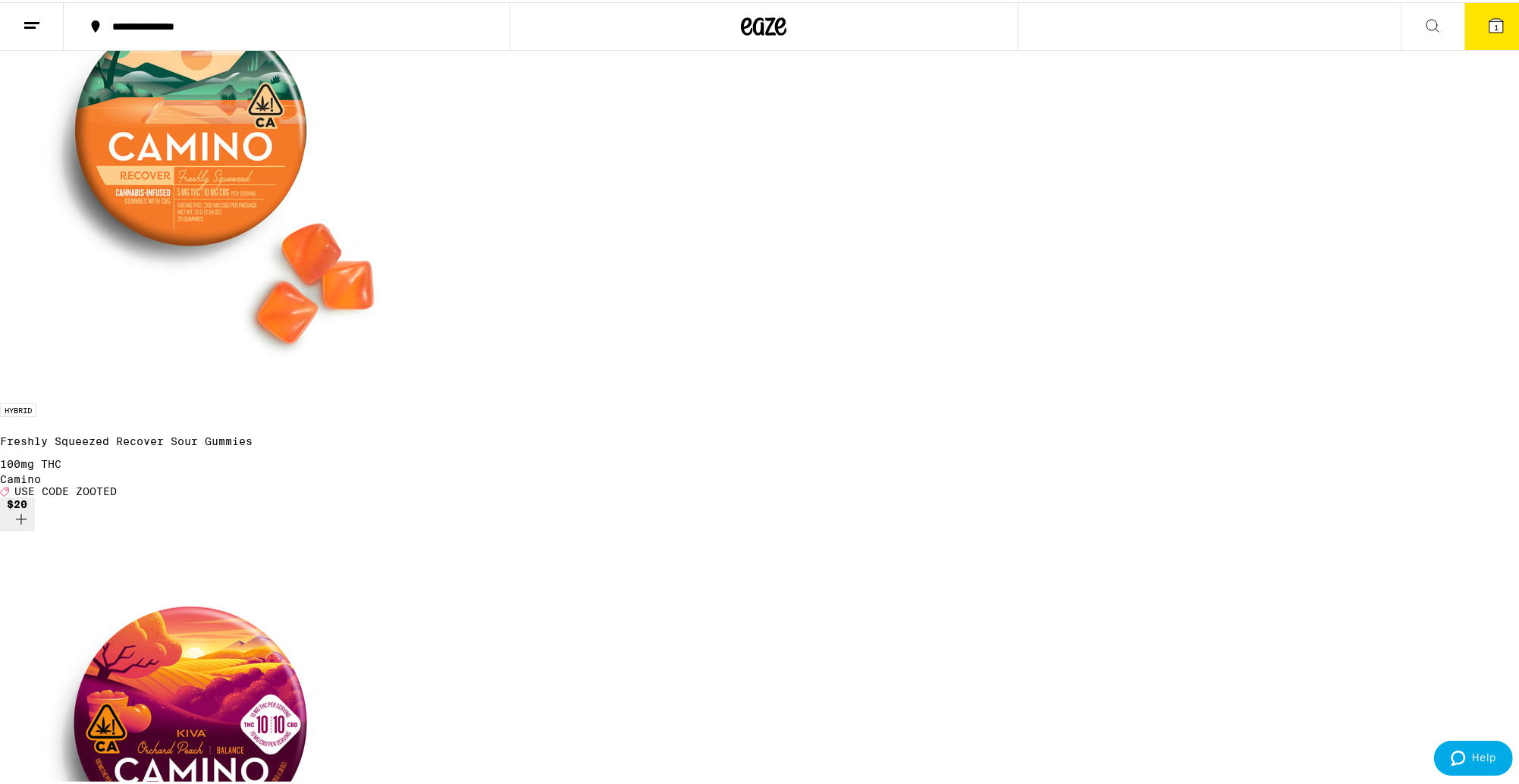 click on "New on Eaze (36) Dank Debuts - New brands dropped and are ready to get in rotation. INDICA 3.5g Meow OG - 3.5g 31% THC Ember Valley $44 INDICA 3.5g Melted Strawberries - 3.5g 25% THC Ember Valley $50 HYBRID 14g LA Runtz - 14g 31% THC Ember Valley Deal Created with Sketch. USE CODE 35OFF $150 SATIVA Sour Peach Fruit Chews 97mg THC Smokiez $17 HYBRID Sour Watermelon Fruit Chews 107mg THC Smokiez $16 INDICA 1g Northern Lights - 1g 27% THC Henry's Original $12 SATIVA 1g Maui Wowie - 1g 23% THC Henry's Original $12 INDICA Sour Blackberry CHILL Fruit Chews 100mg THC Smokiez $15 SATIVA Sour Lemonade UPLIFT Fruit Chews 103mg THC Smokiez $15 HYBRID Sour Green Apple 1:1 CBG Fruit Chews 100mg THC Smokiez $21 HYBRID 1g SFV OG - 1g 83% THC Animal $21" at bounding box center [764, 9546] 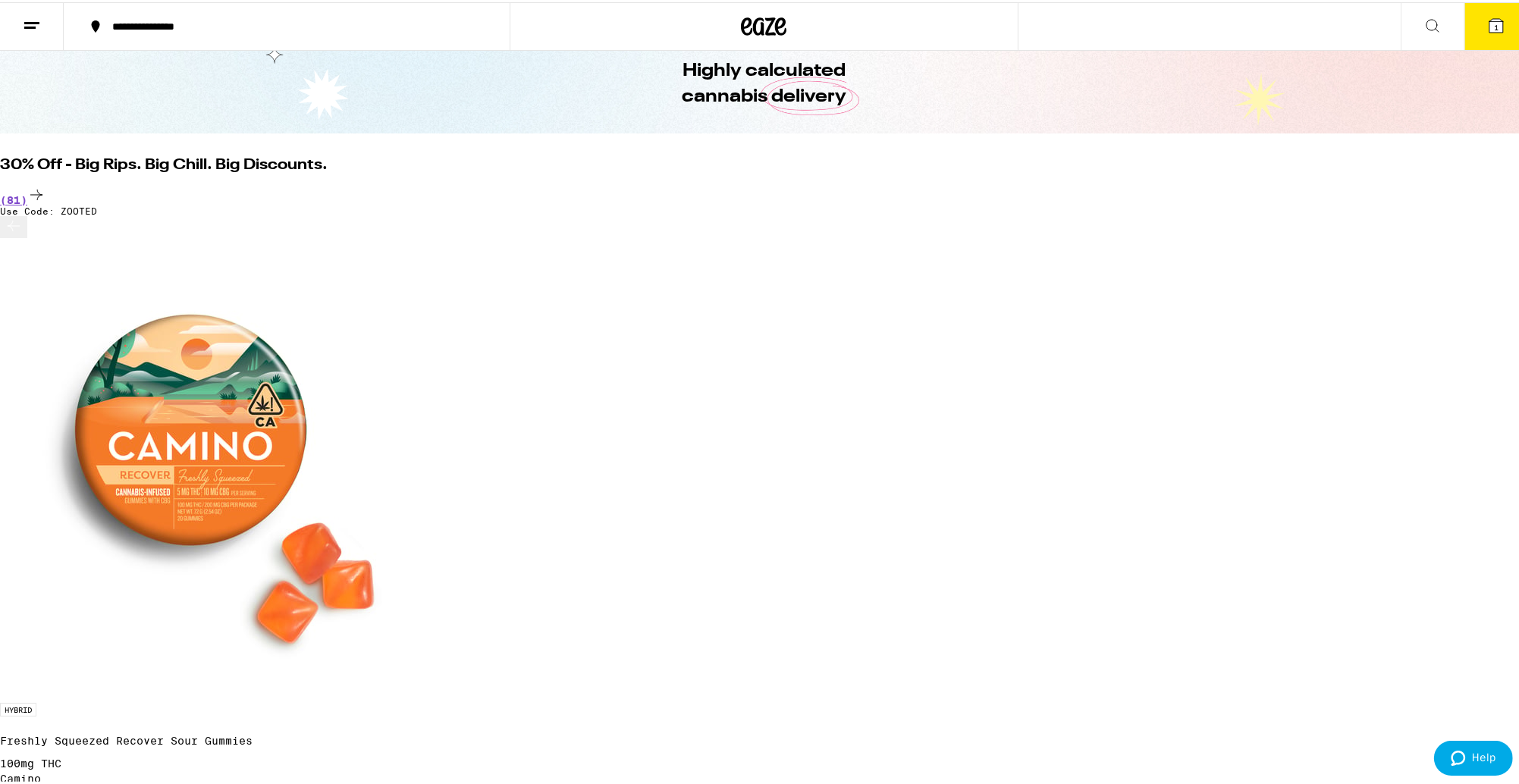 scroll, scrollTop: 0, scrollLeft: 0, axis: both 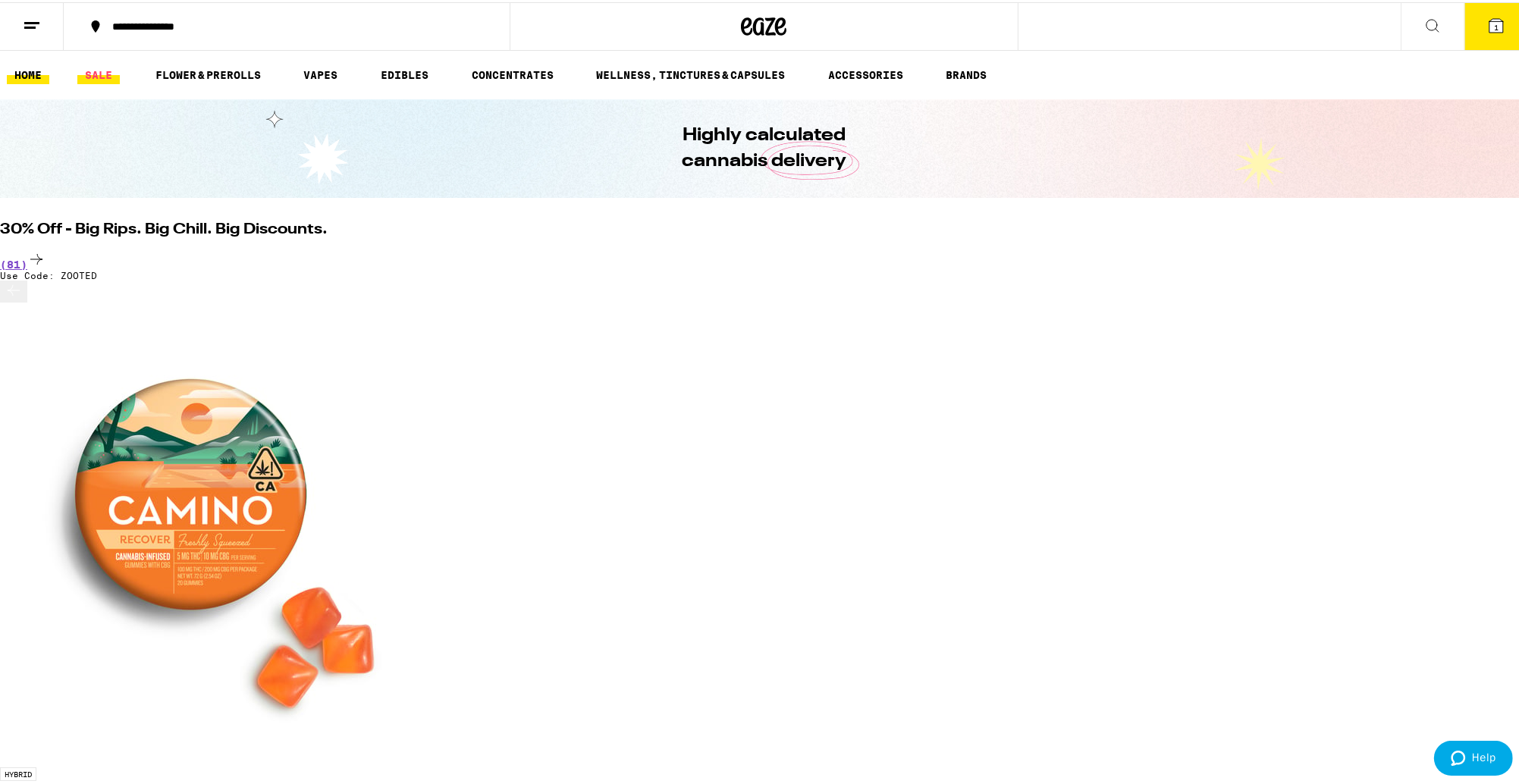 click on "SALE" at bounding box center (99, 73) 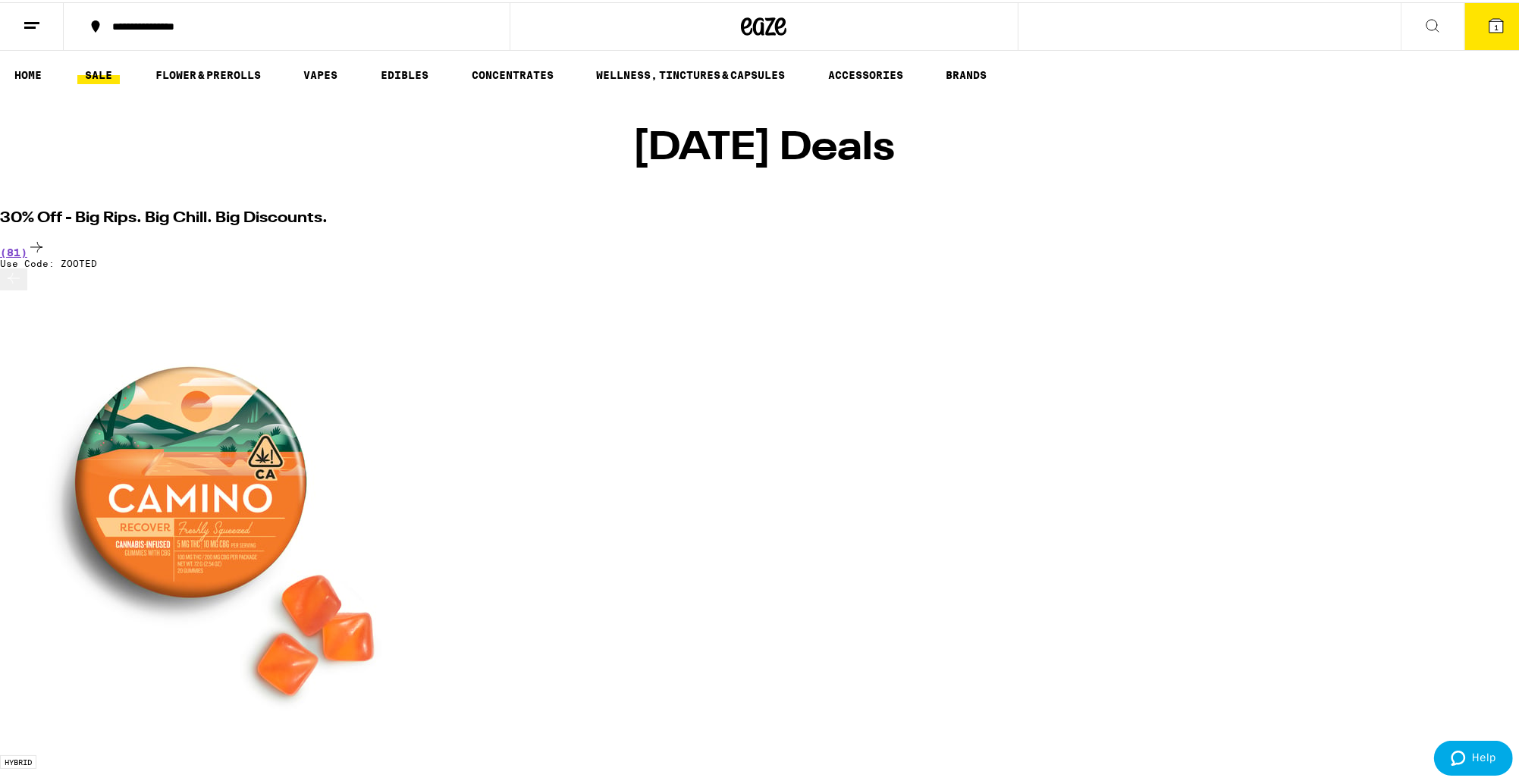 scroll, scrollTop: 121, scrollLeft: 0, axis: vertical 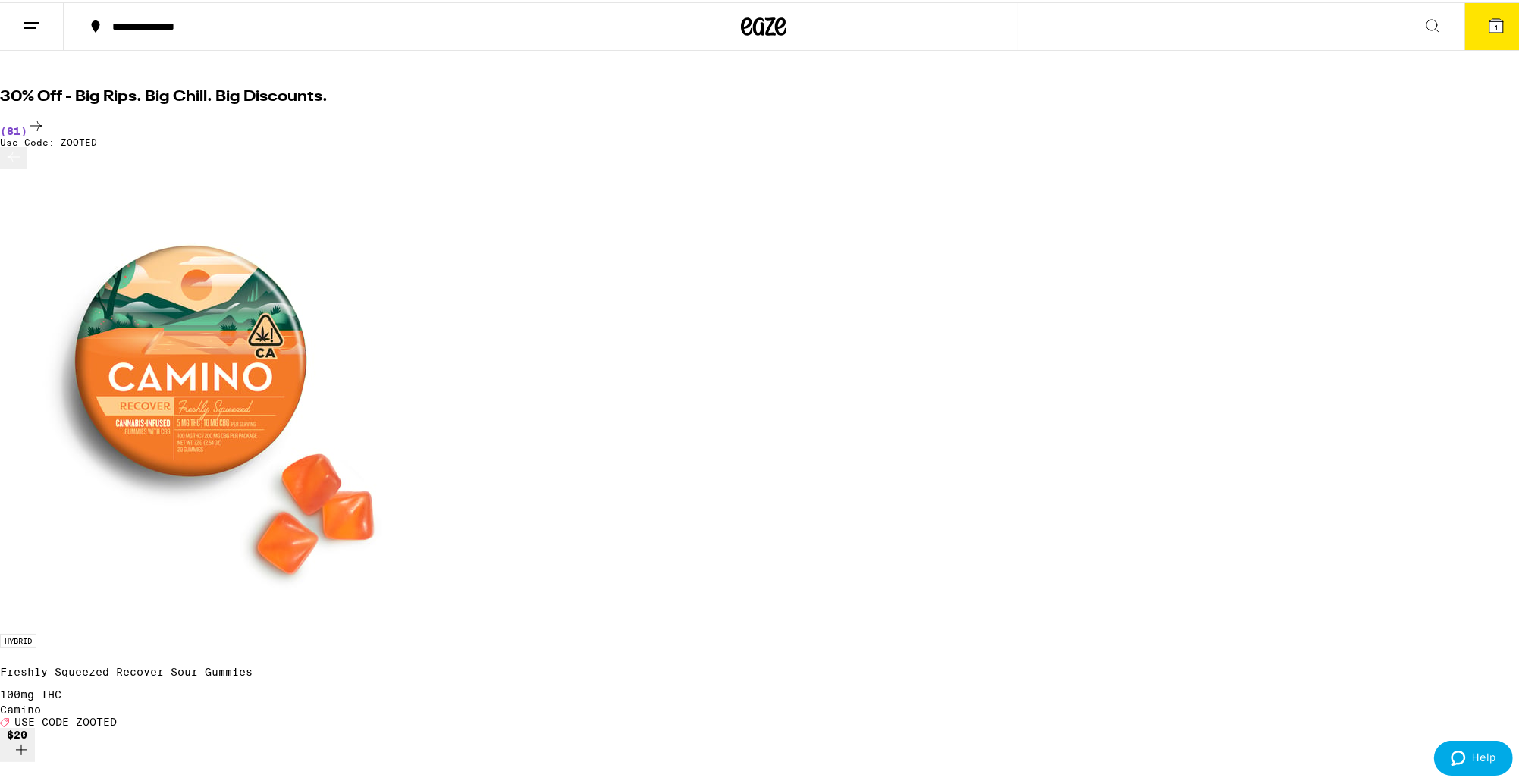 click at bounding box center [14, 13388] 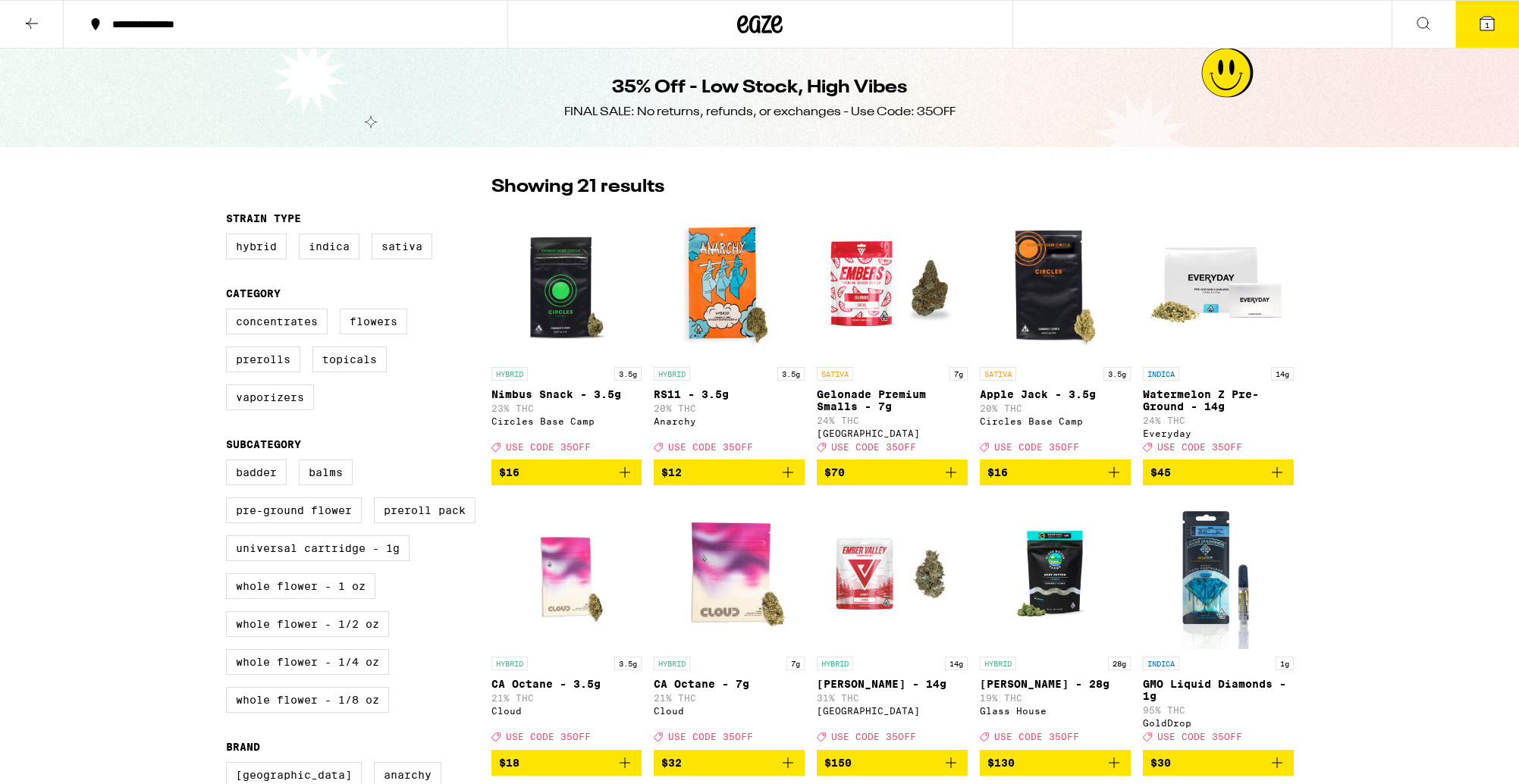 scroll, scrollTop: 0, scrollLeft: 0, axis: both 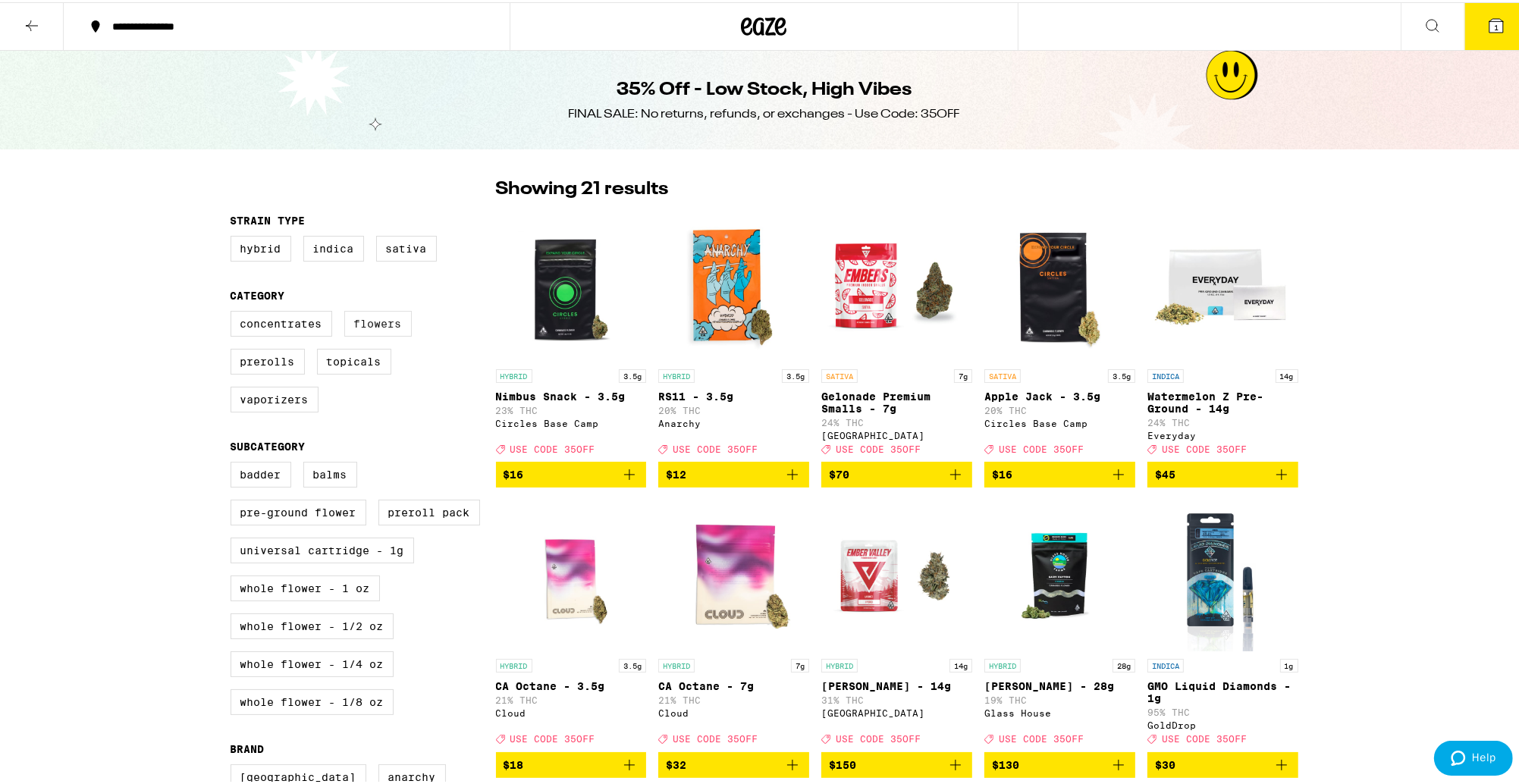click on "Flowers" at bounding box center [378, 321] 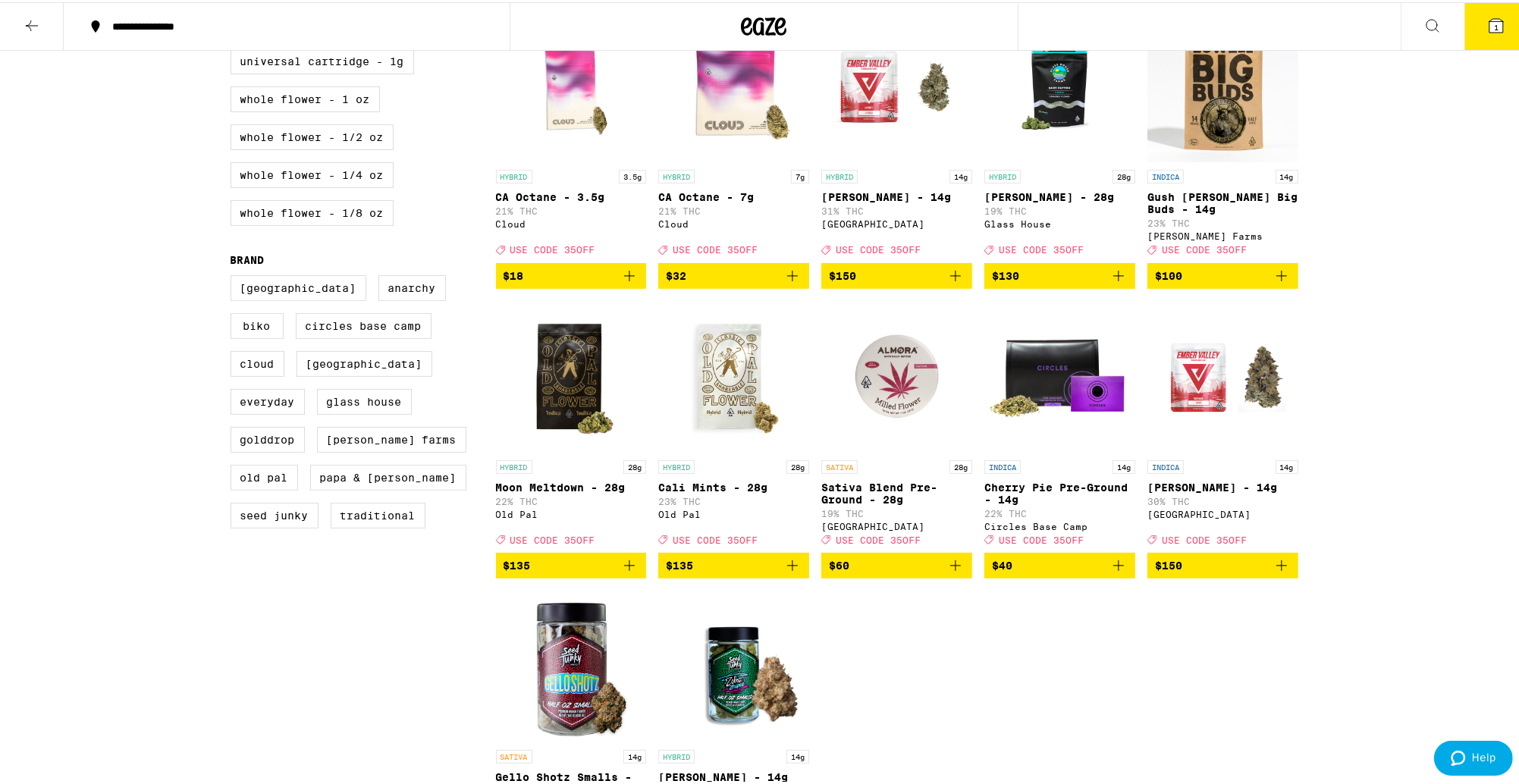 scroll, scrollTop: 303, scrollLeft: 0, axis: vertical 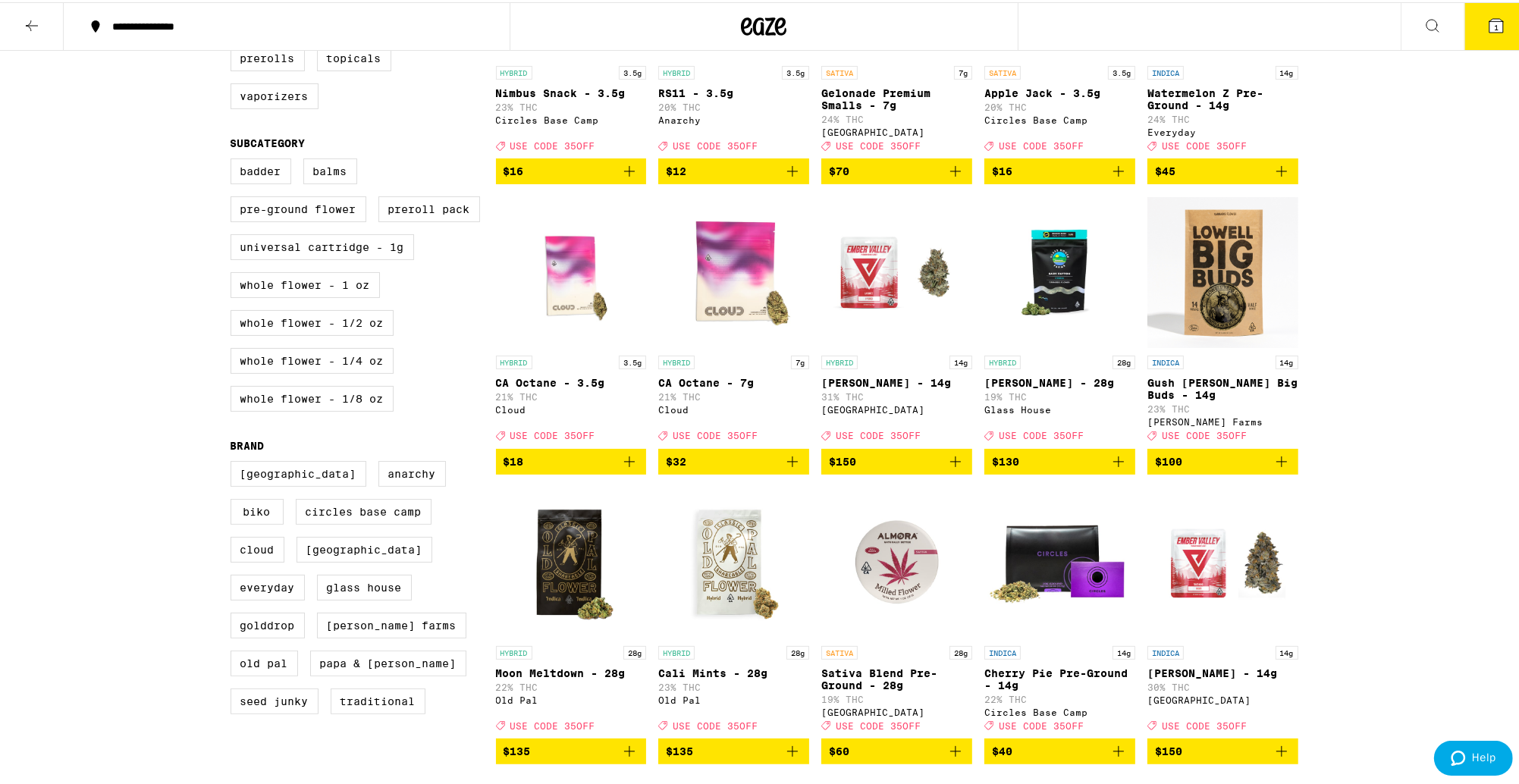 drag, startPoint x: 547, startPoint y: 691, endPoint x: 520, endPoint y: 685, distance: 27.65863 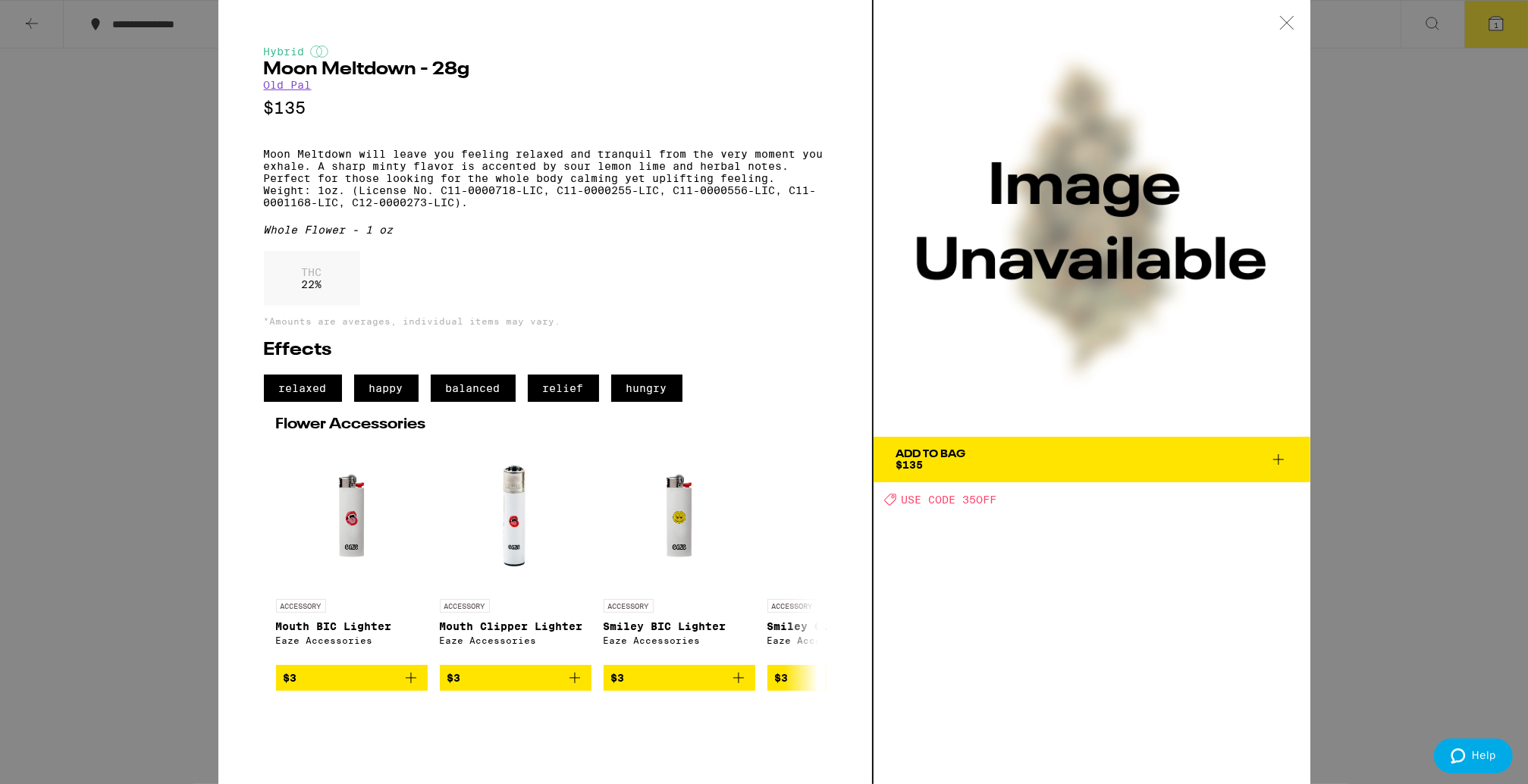 click 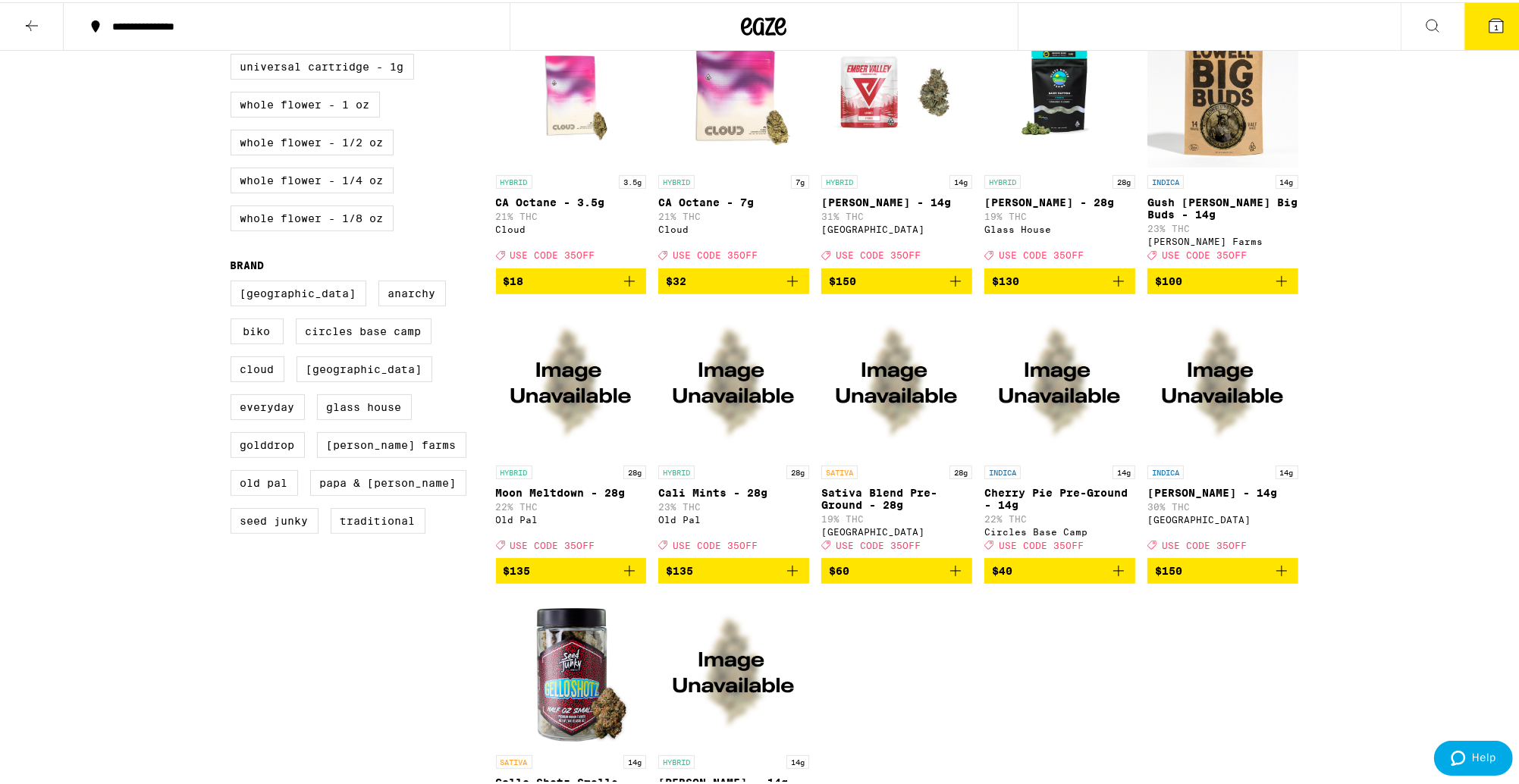 scroll, scrollTop: 485, scrollLeft: 0, axis: vertical 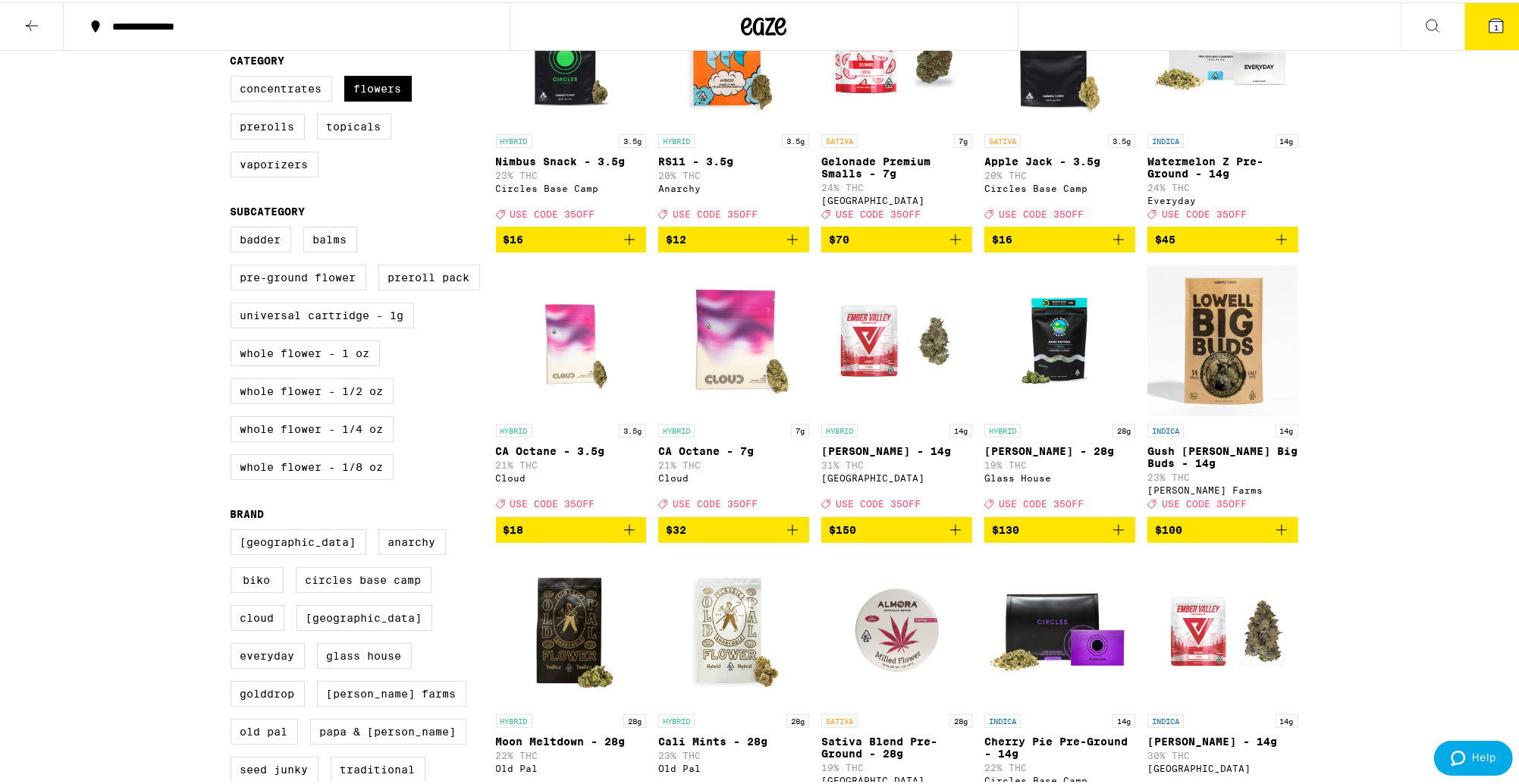 click on "CA Octane - 7g" at bounding box center (733, 449) 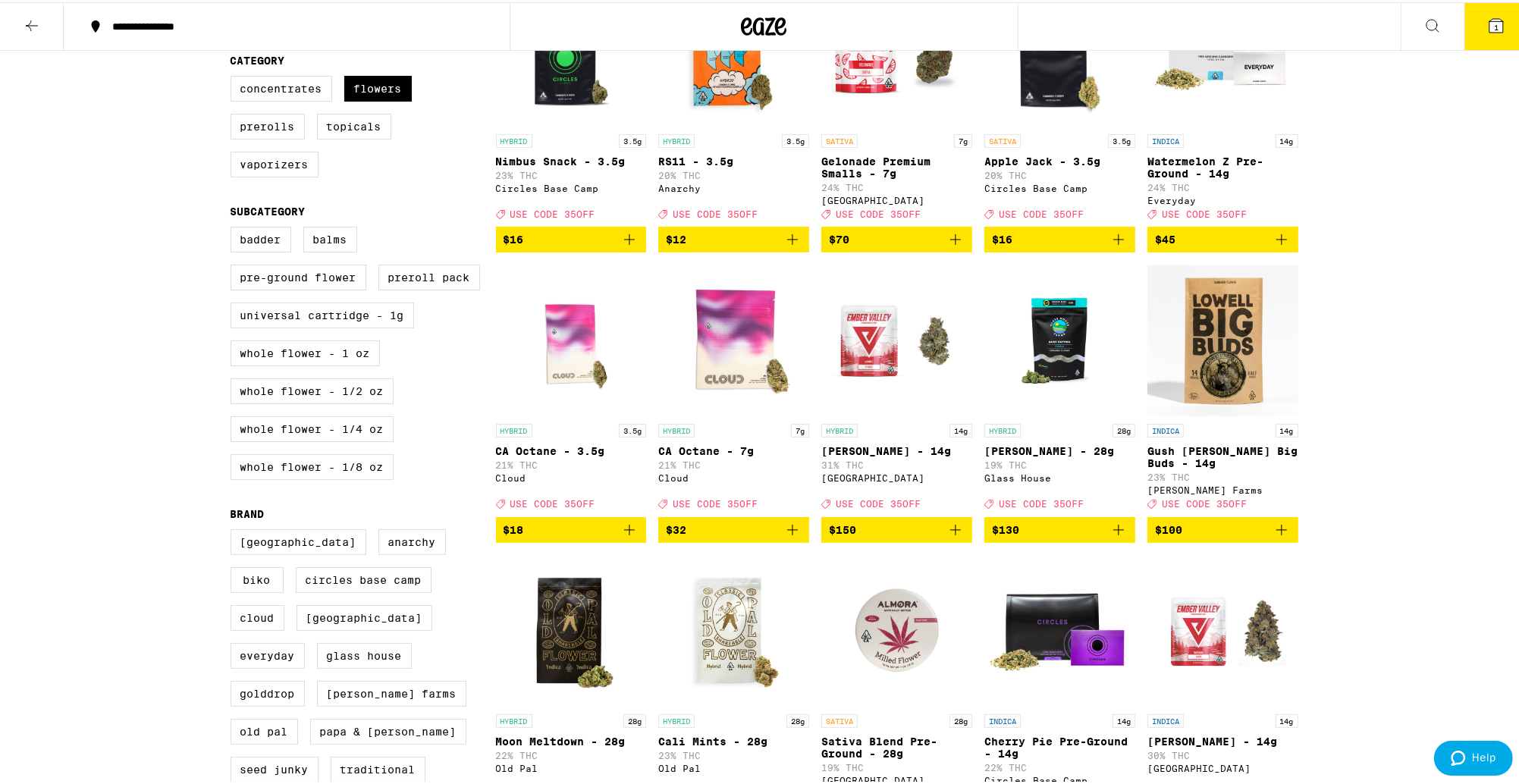 scroll, scrollTop: 0, scrollLeft: 0, axis: both 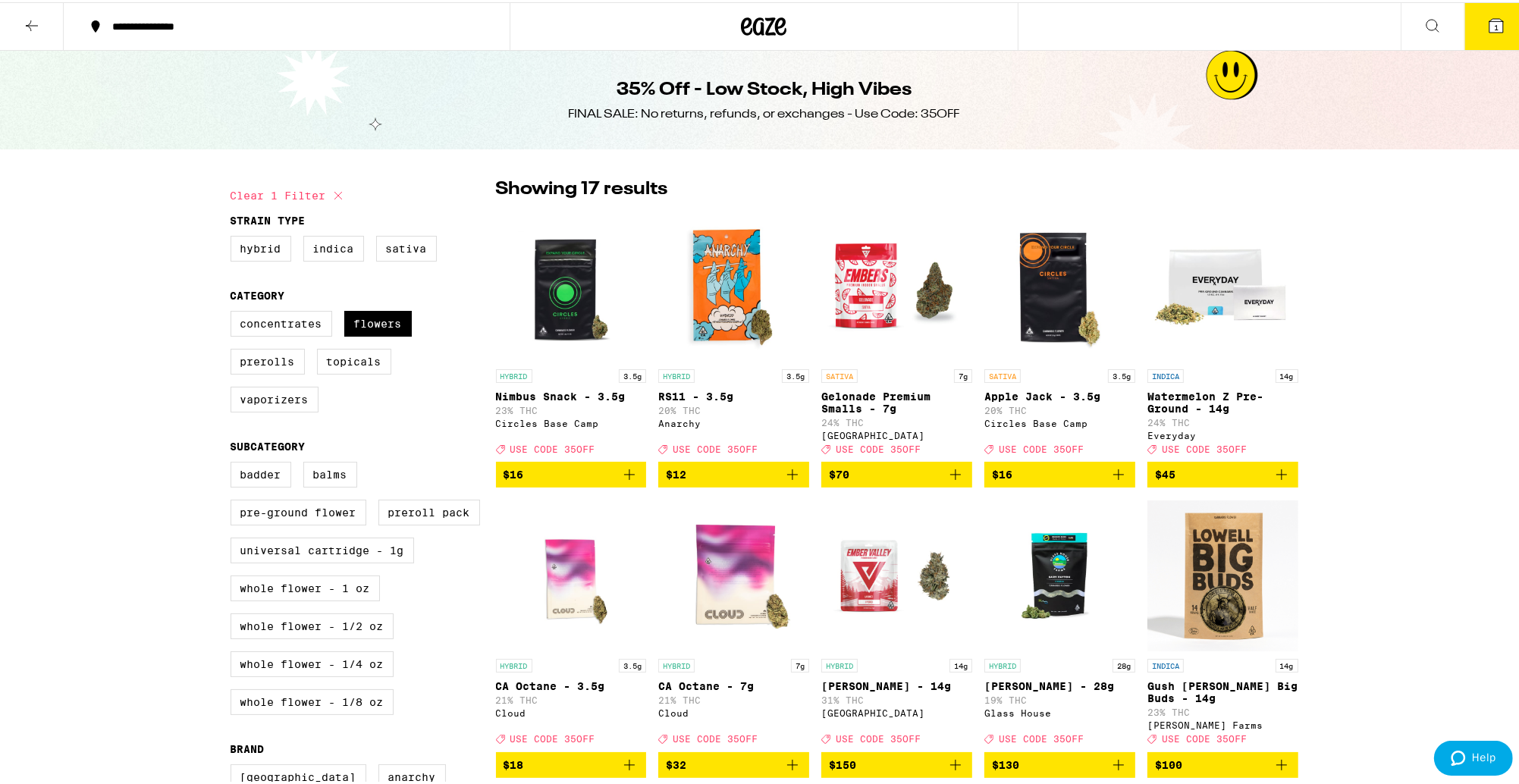 click on "20% THC" at bounding box center [733, 408] 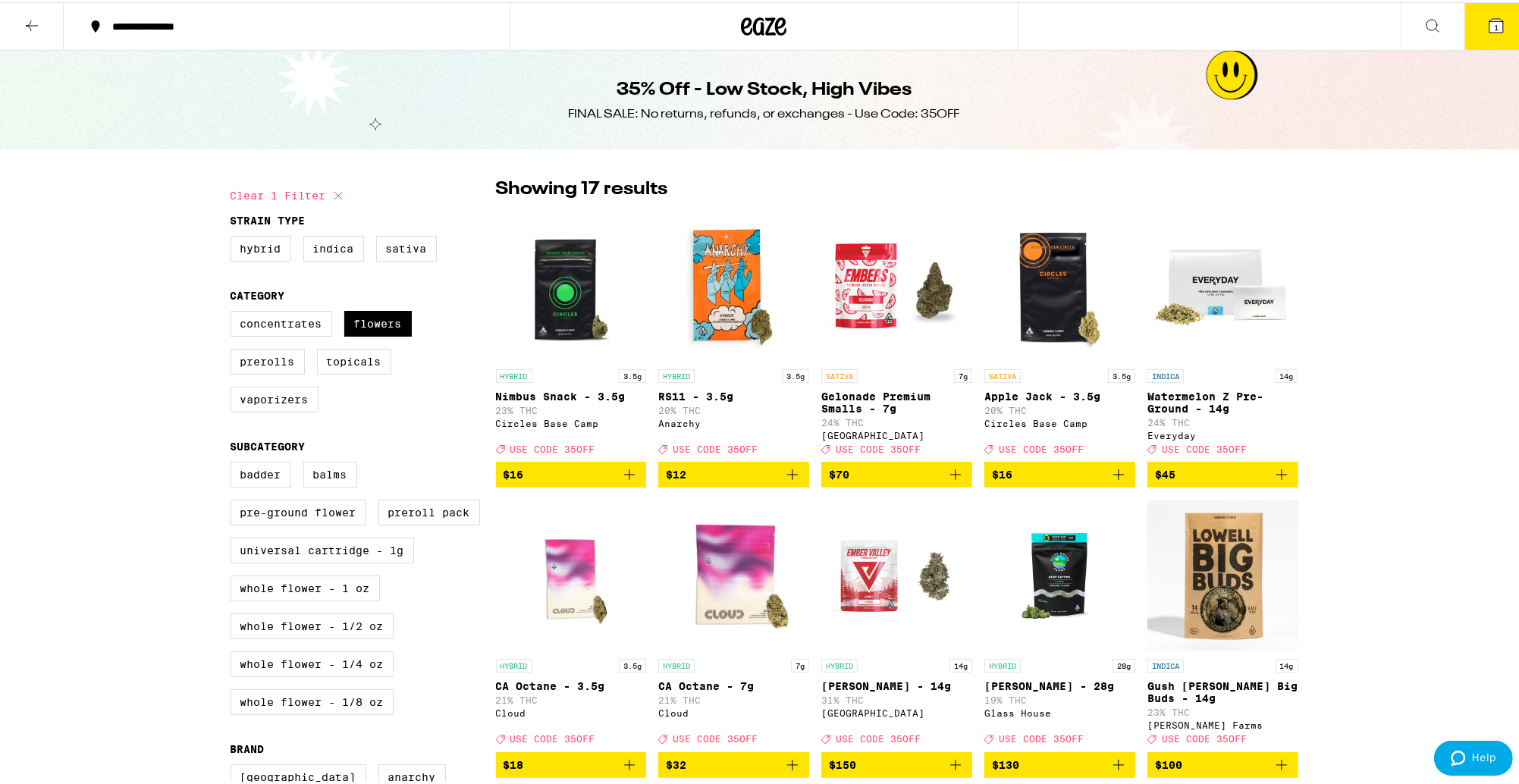 drag, startPoint x: 30, startPoint y: 24, endPoint x: 24, endPoint y: 30, distance: 8.485281 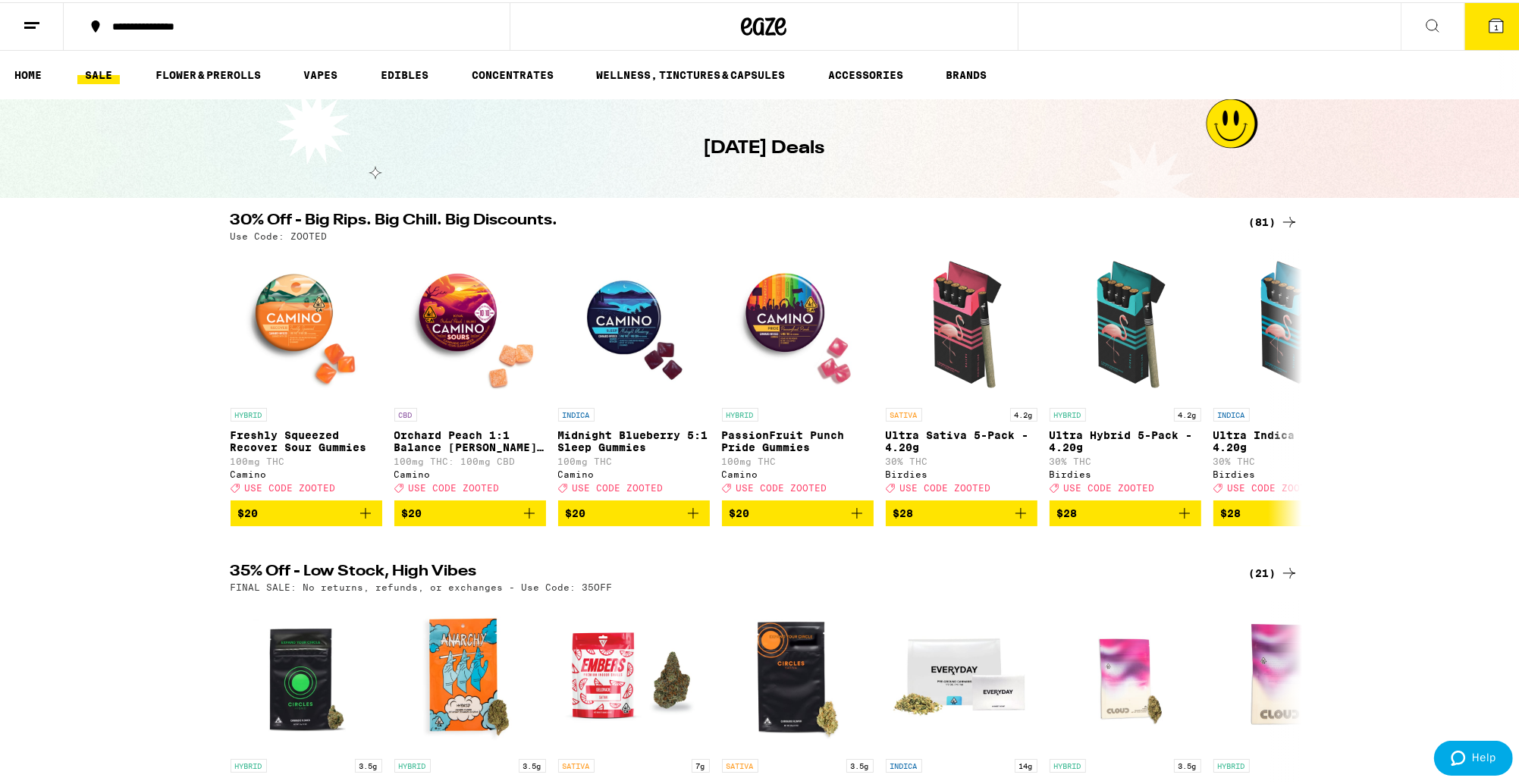 click on "(81)" at bounding box center (1273, 220) 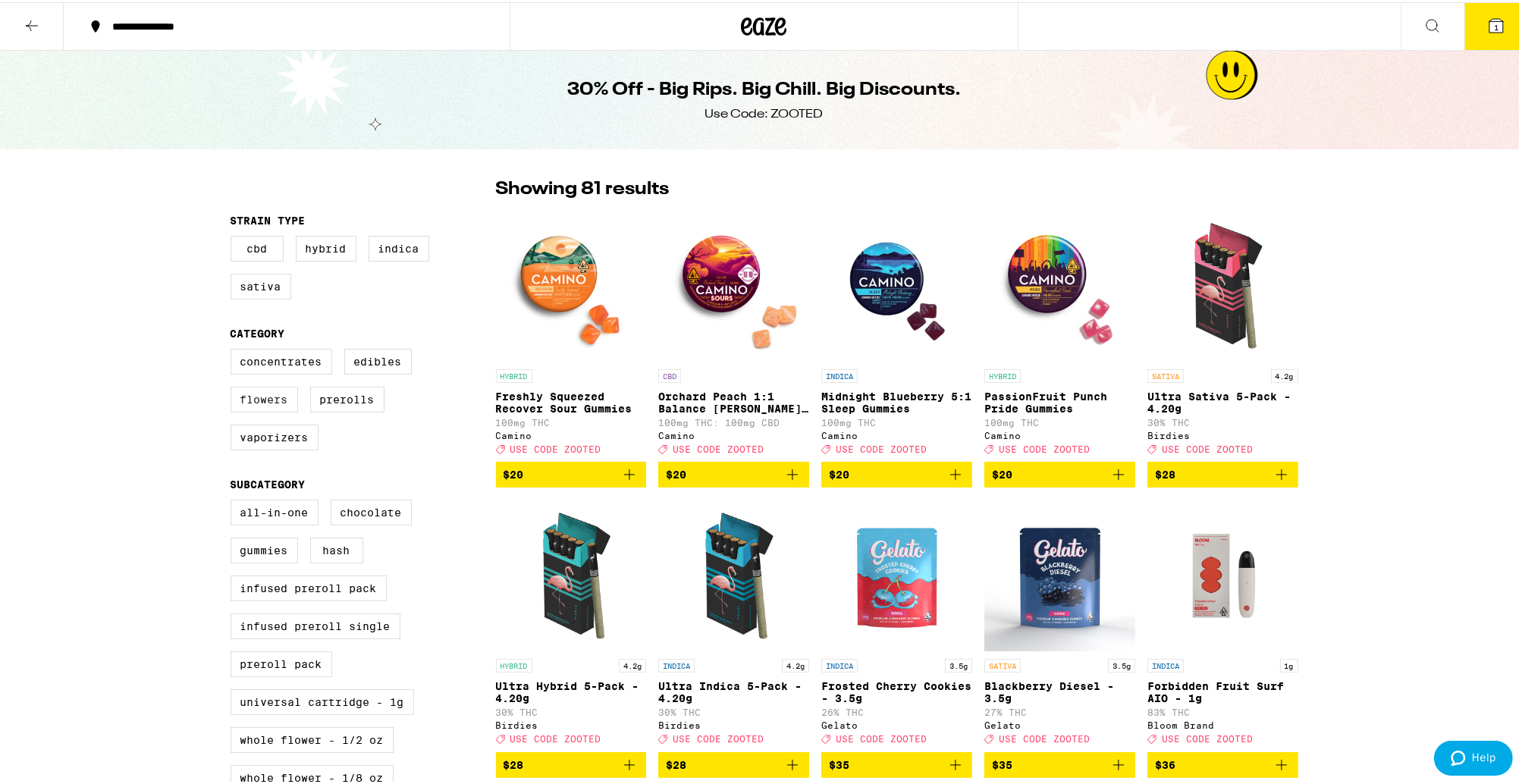 click on "Flowers" at bounding box center [264, 397] 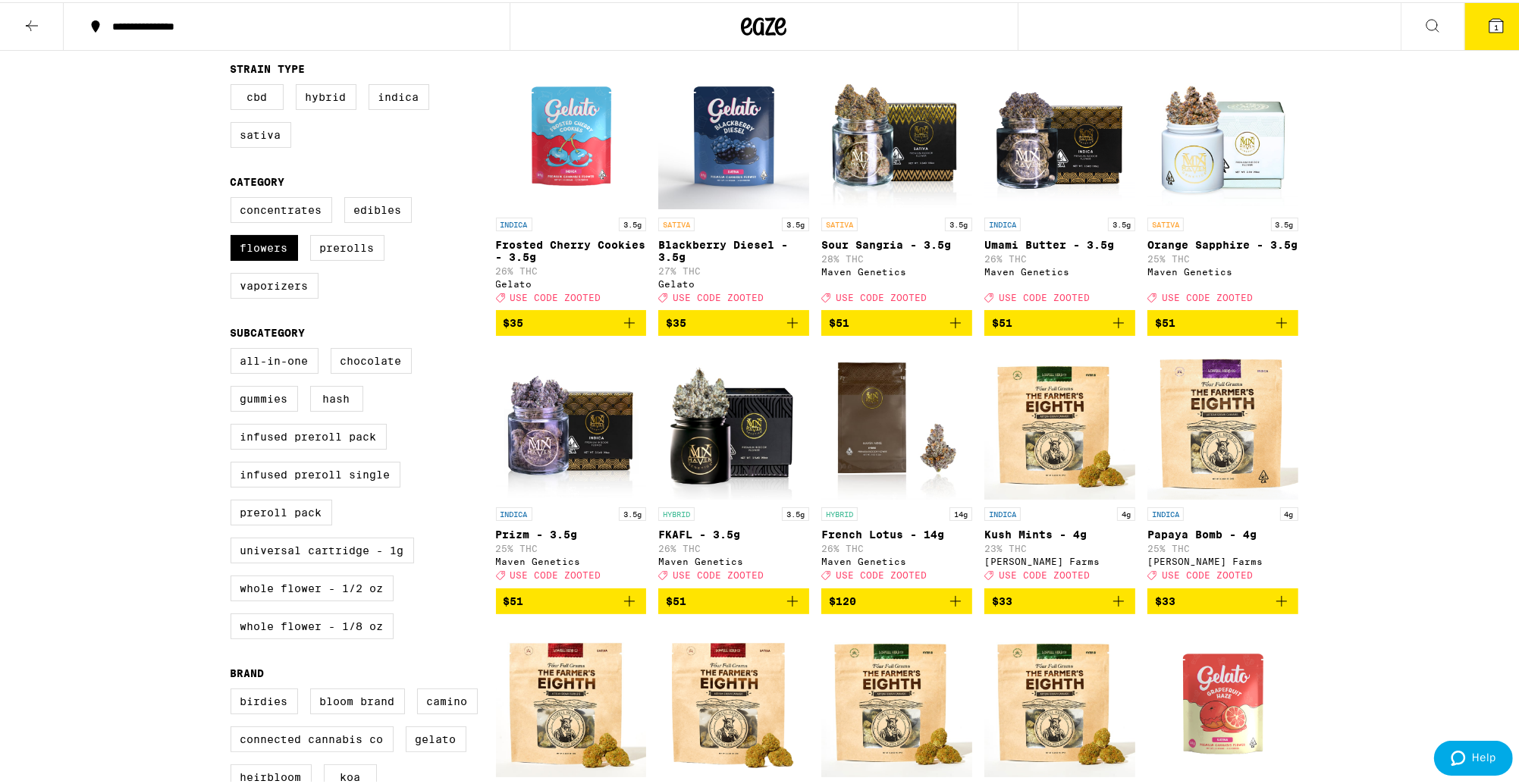 scroll, scrollTop: 61, scrollLeft: 0, axis: vertical 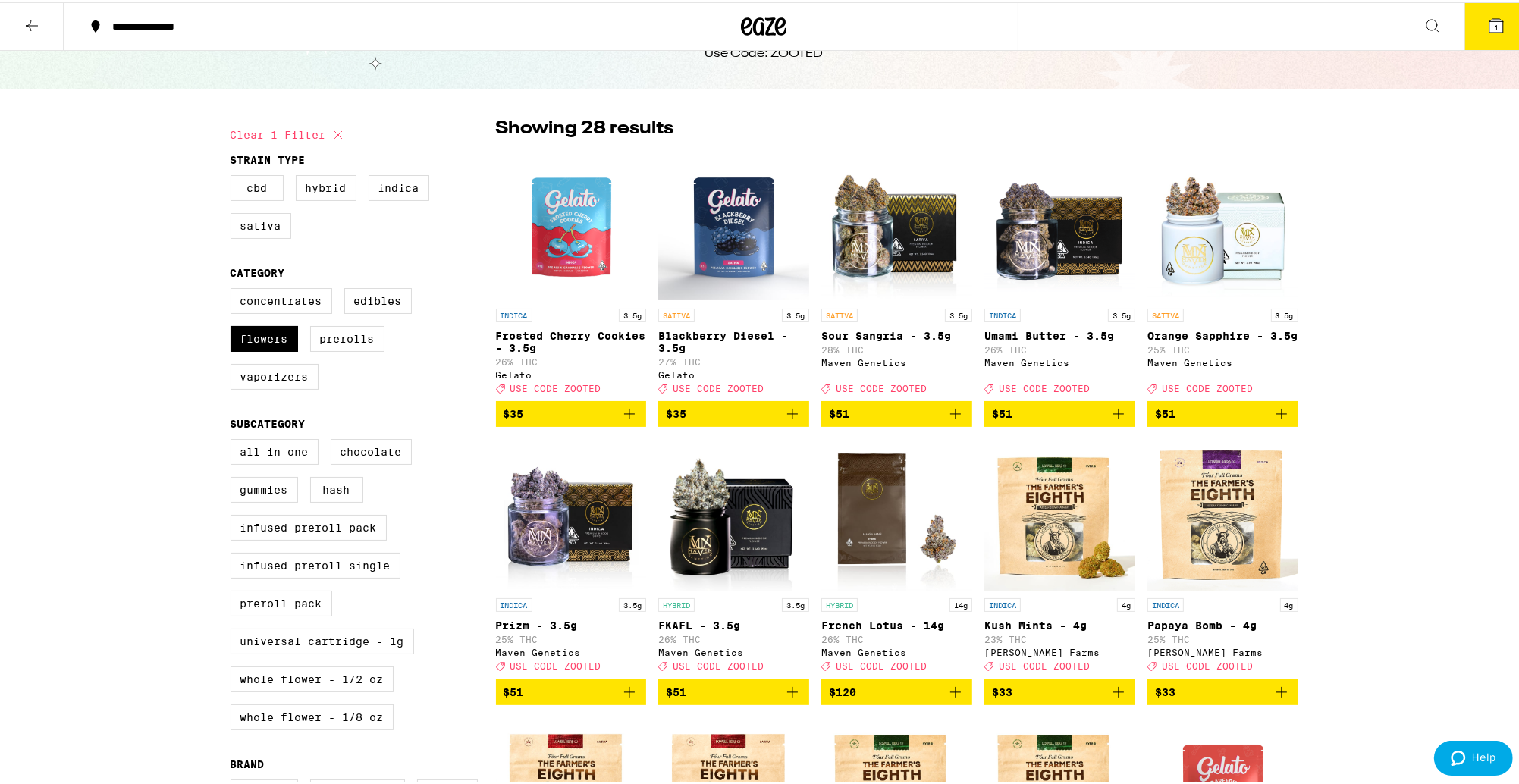 drag, startPoint x: 323, startPoint y: 132, endPoint x: 327, endPoint y: 158, distance: 26.30589 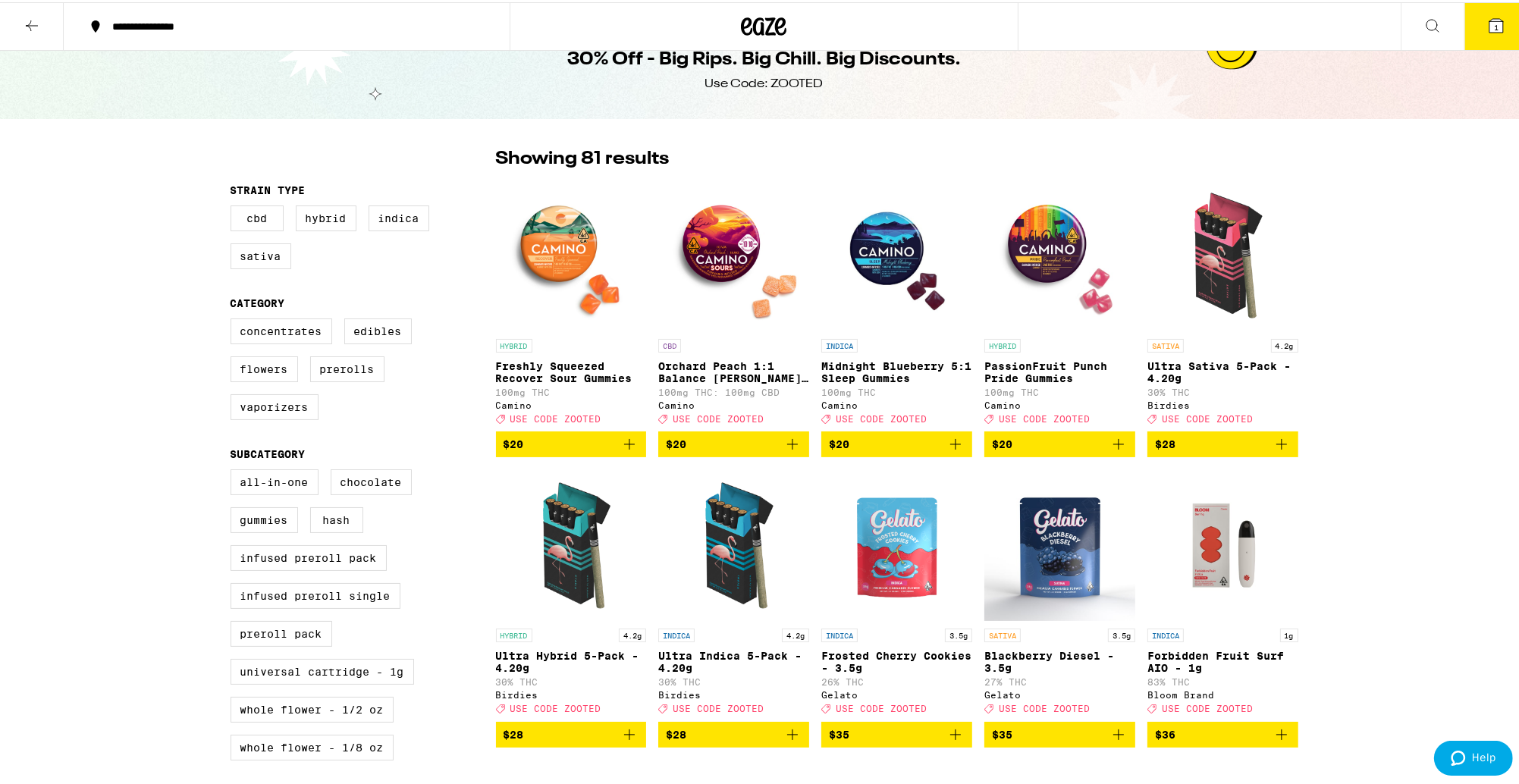 scroll, scrollTop: 0, scrollLeft: 0, axis: both 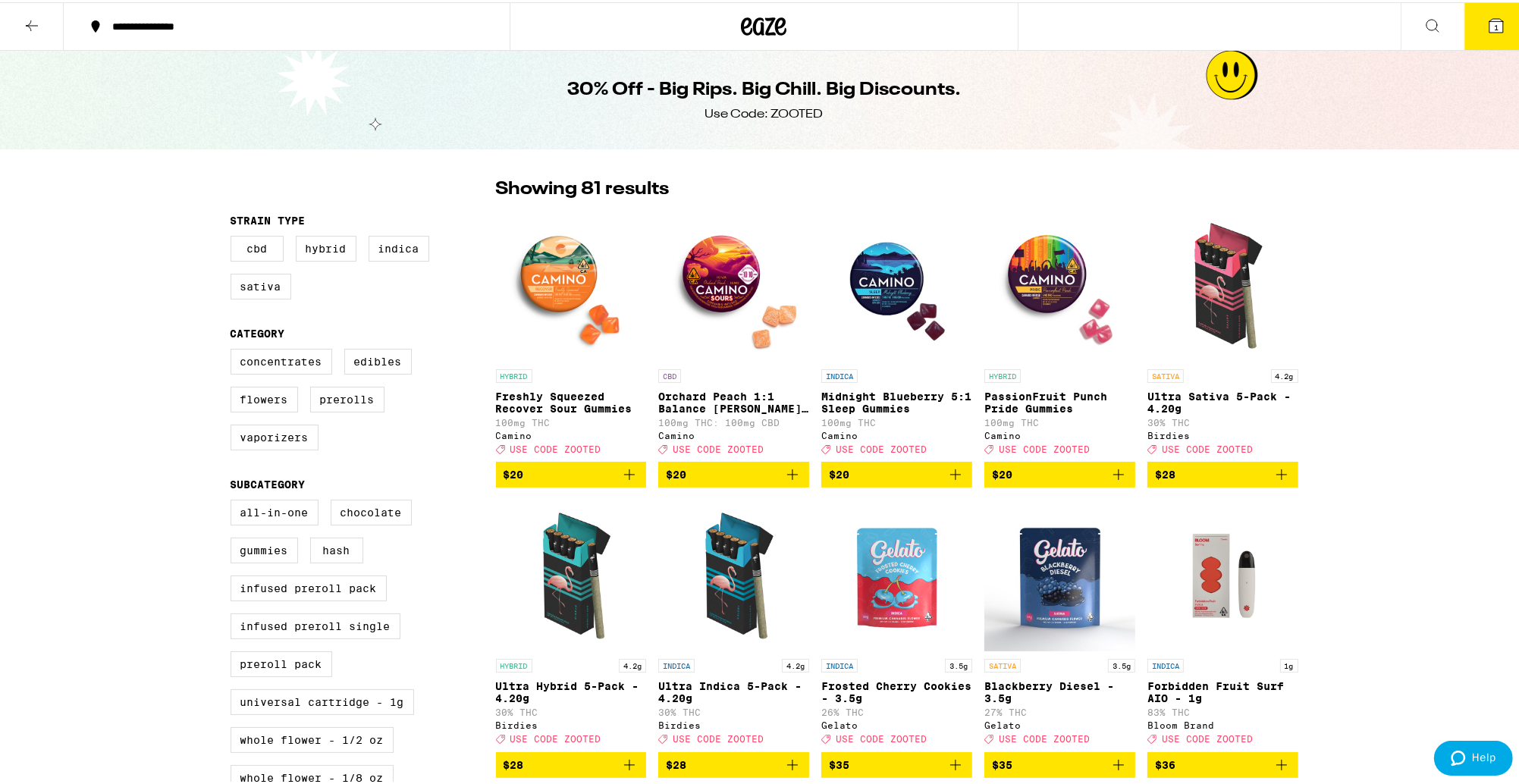 click 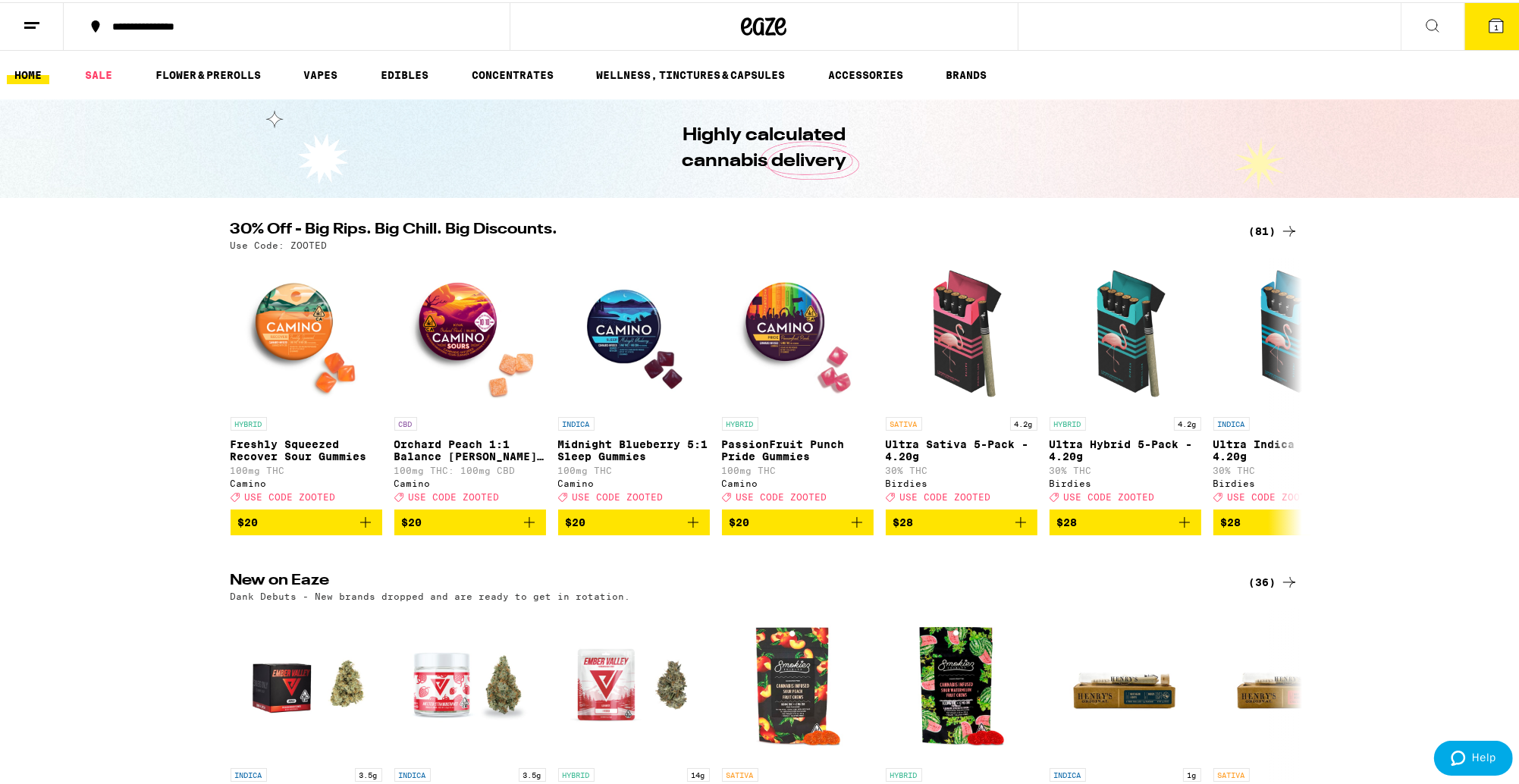 scroll, scrollTop: 0, scrollLeft: 0, axis: both 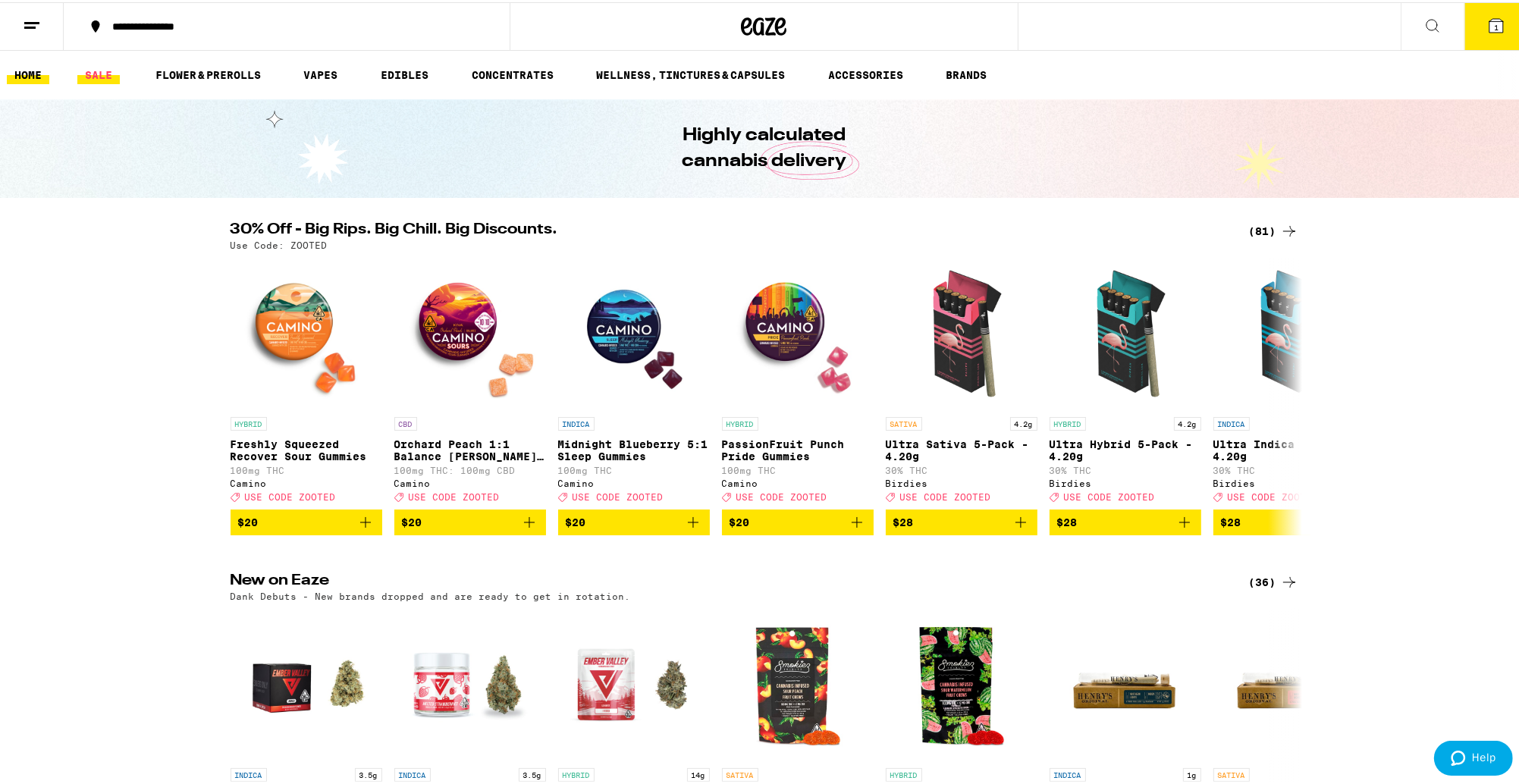 click on "SALE" at bounding box center (99, 73) 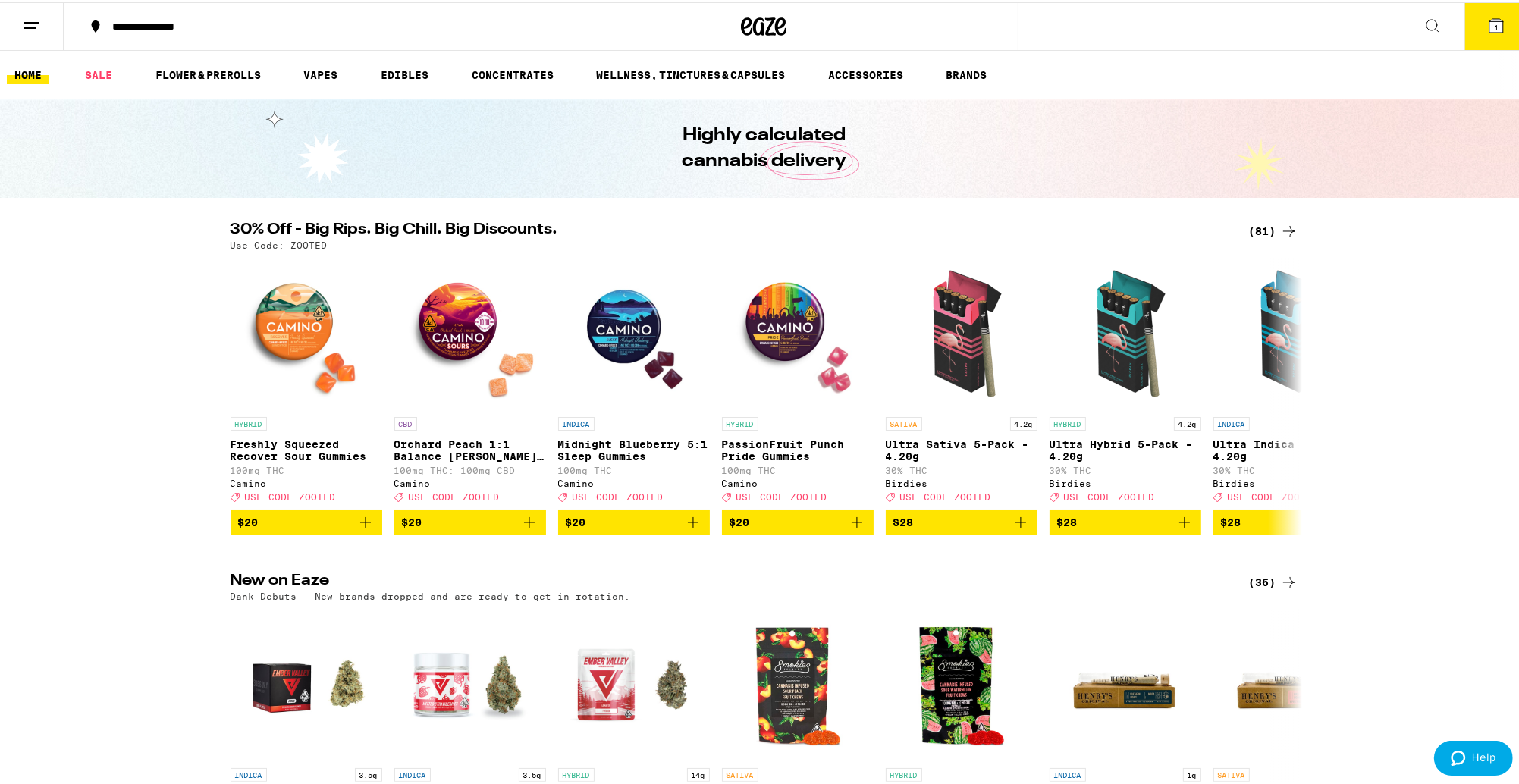 click on "HOME SALE FLOWER & PREROLLS VAPES EDIBLES CONCENTRATES WELLNESS, TINCTURES & CAPSULES ACCESSORIES BRANDS" at bounding box center [764, 73] 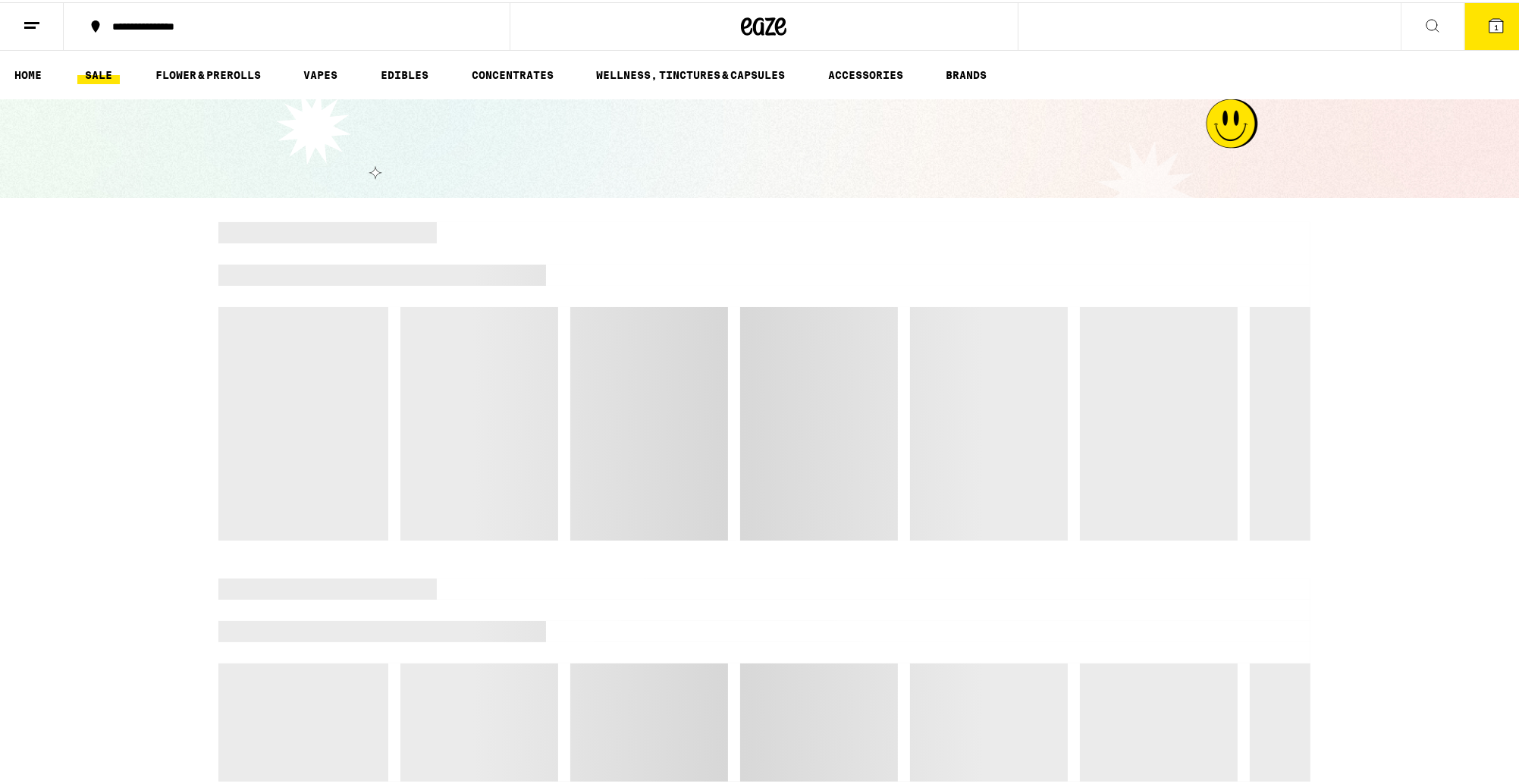 click on "SALE" at bounding box center [99, 73] 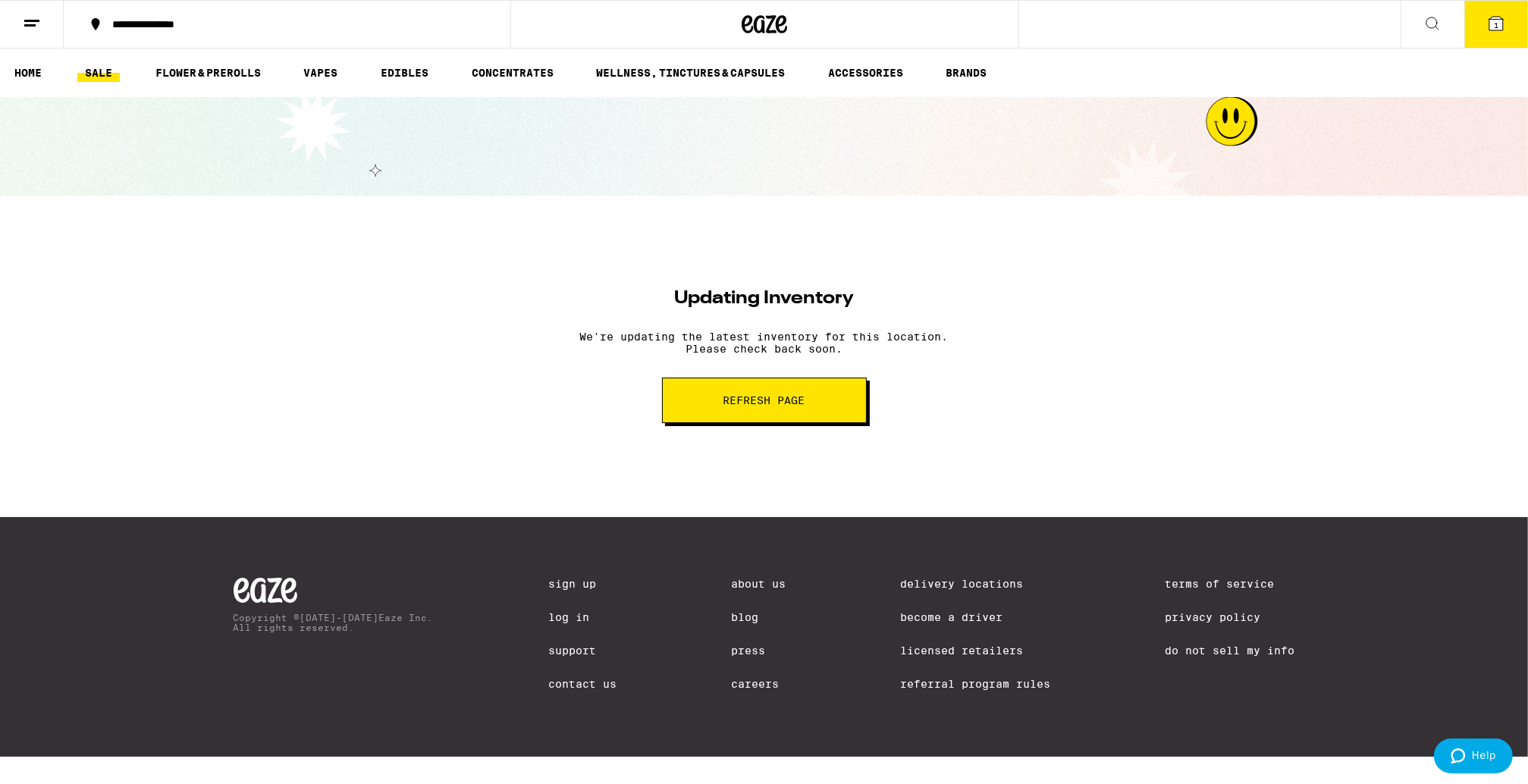 click on "Refresh page" at bounding box center (764, 400) 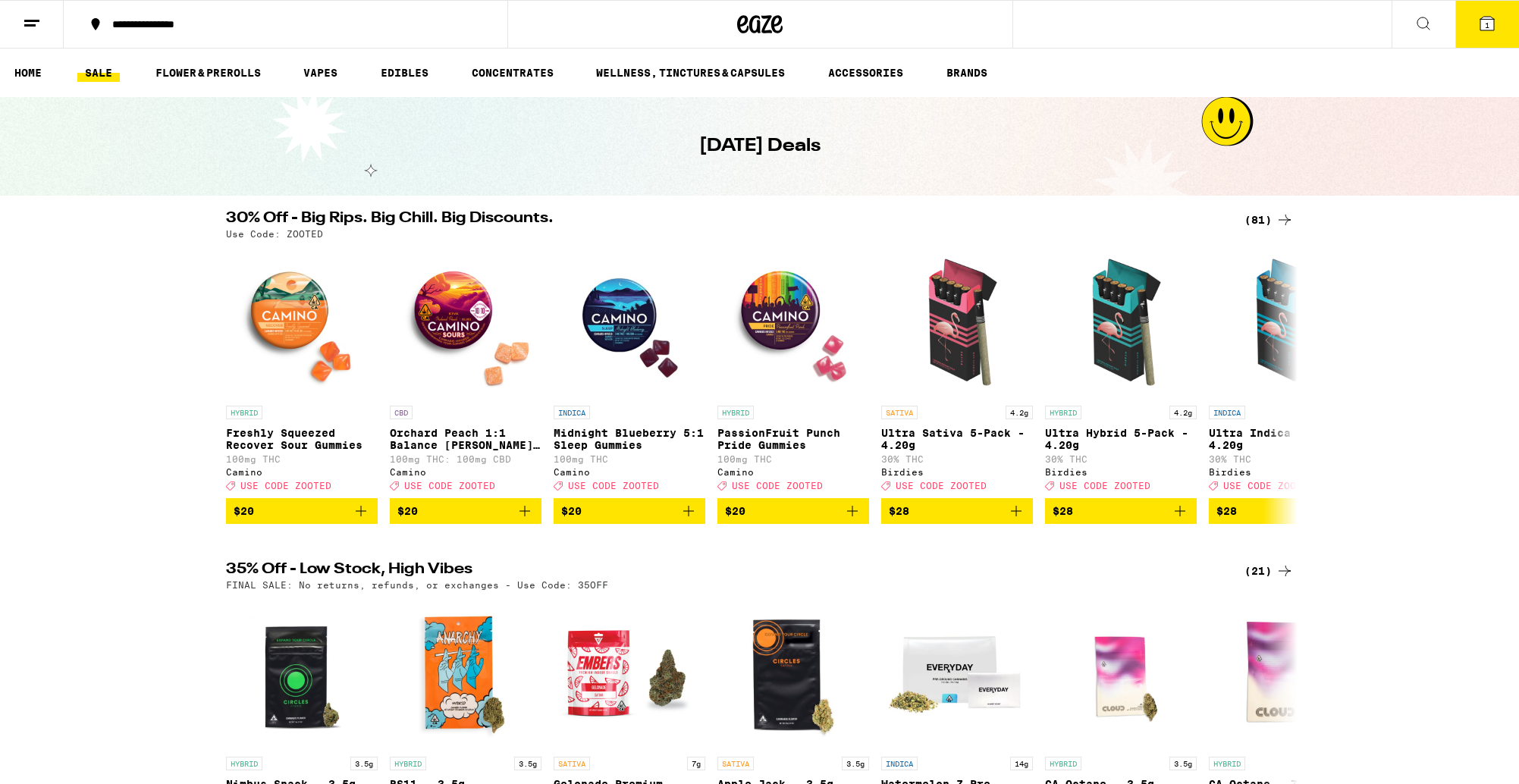 scroll, scrollTop: 0, scrollLeft: 0, axis: both 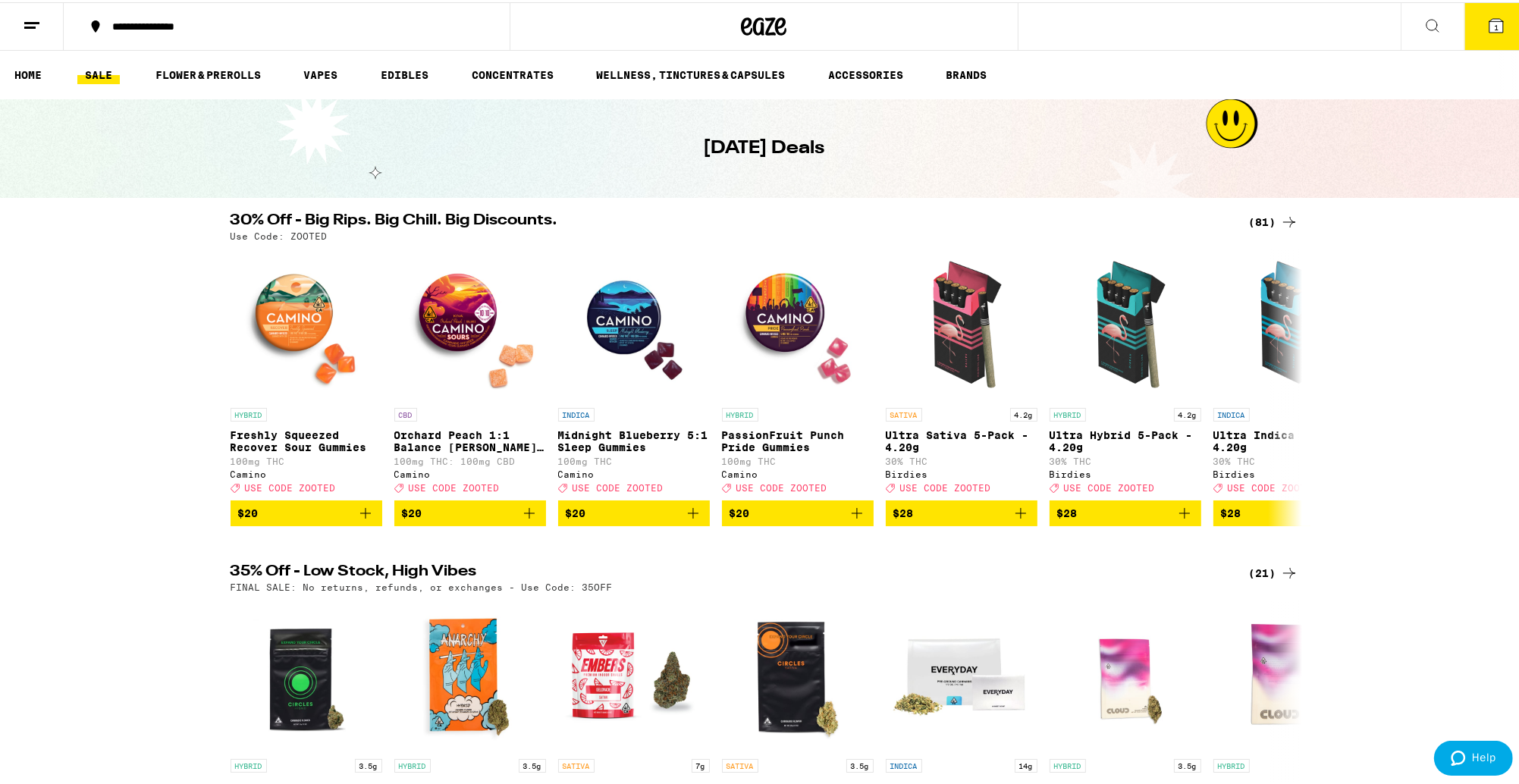 click on "SALE" at bounding box center [99, 73] 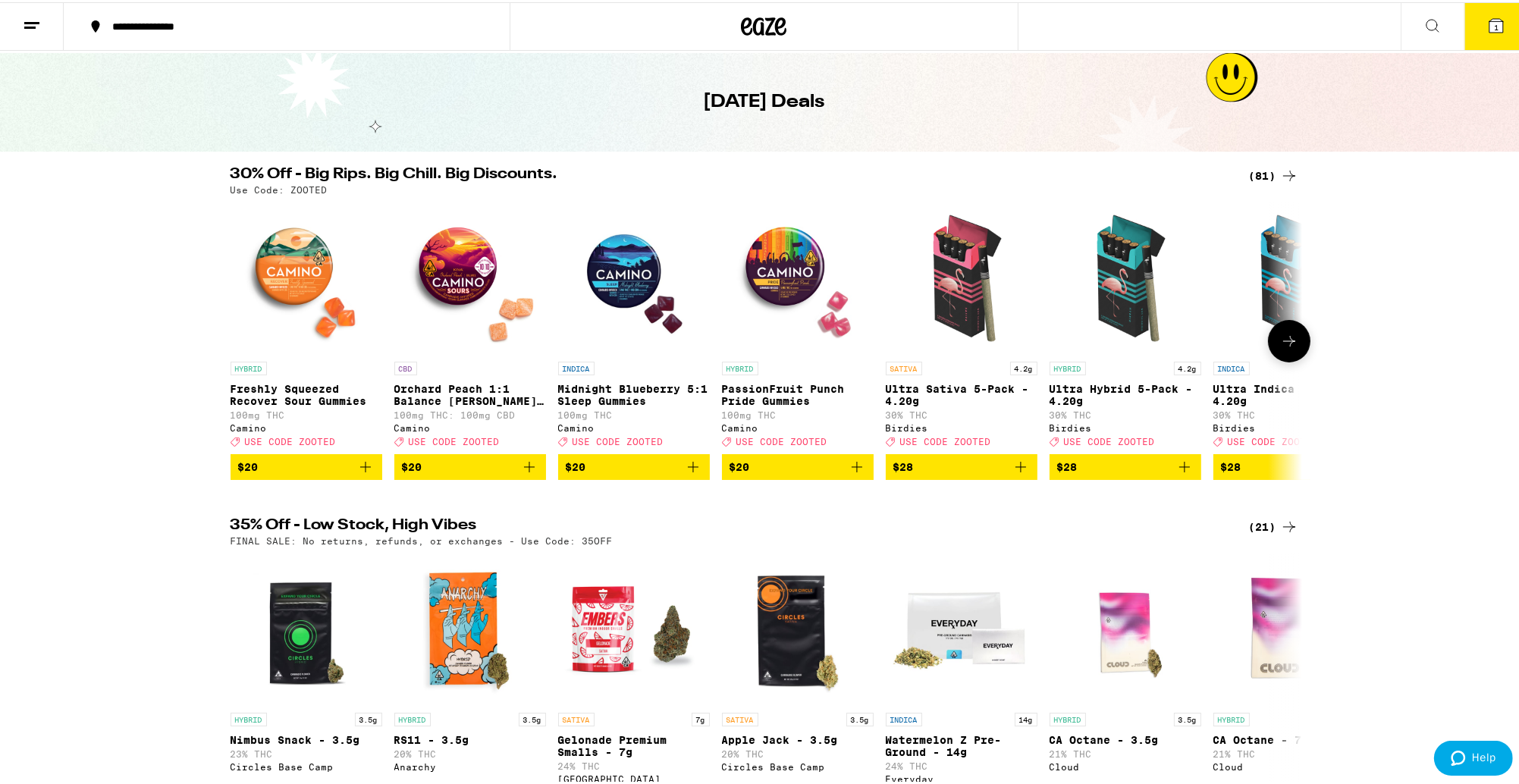 scroll, scrollTop: 61, scrollLeft: 0, axis: vertical 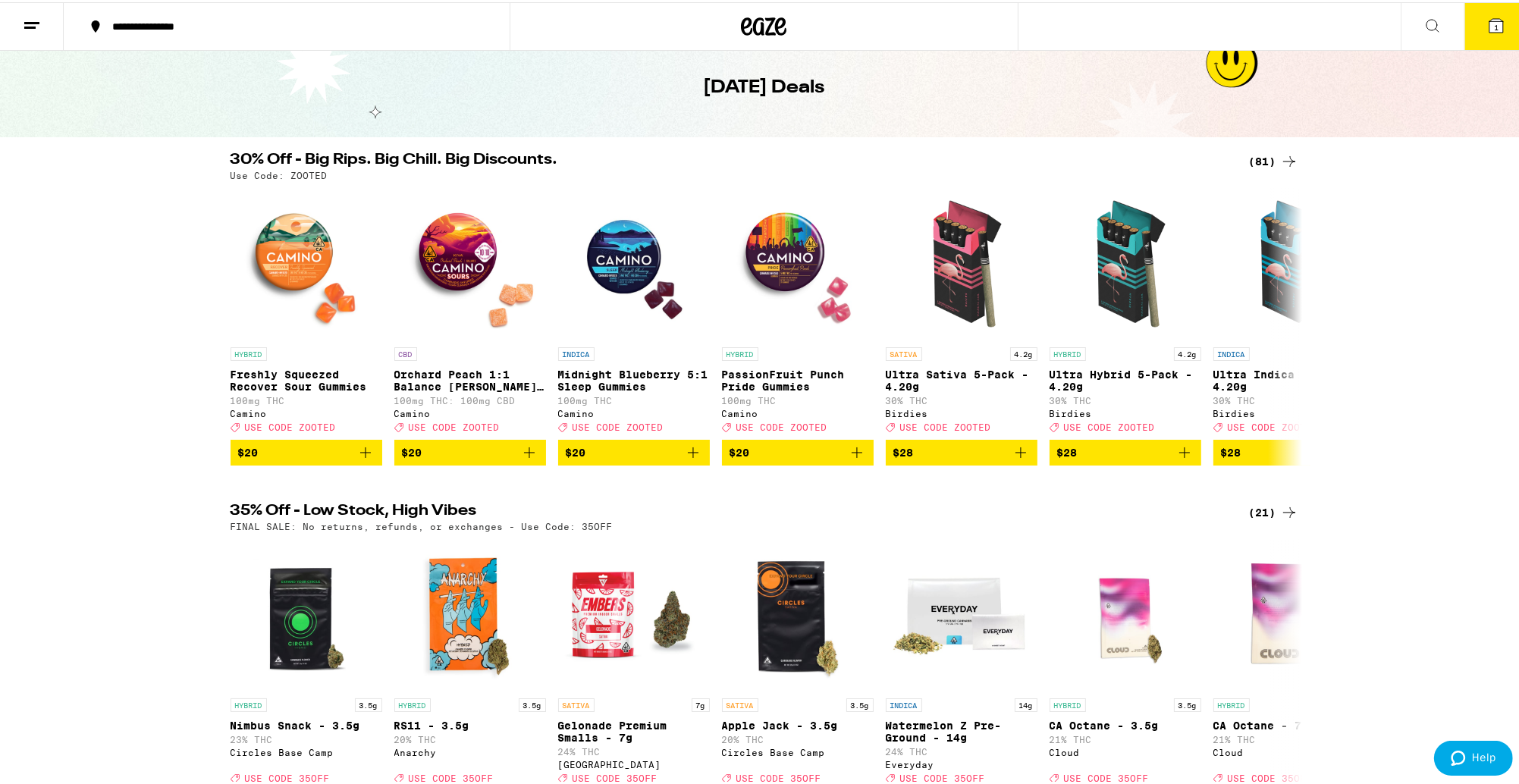 click 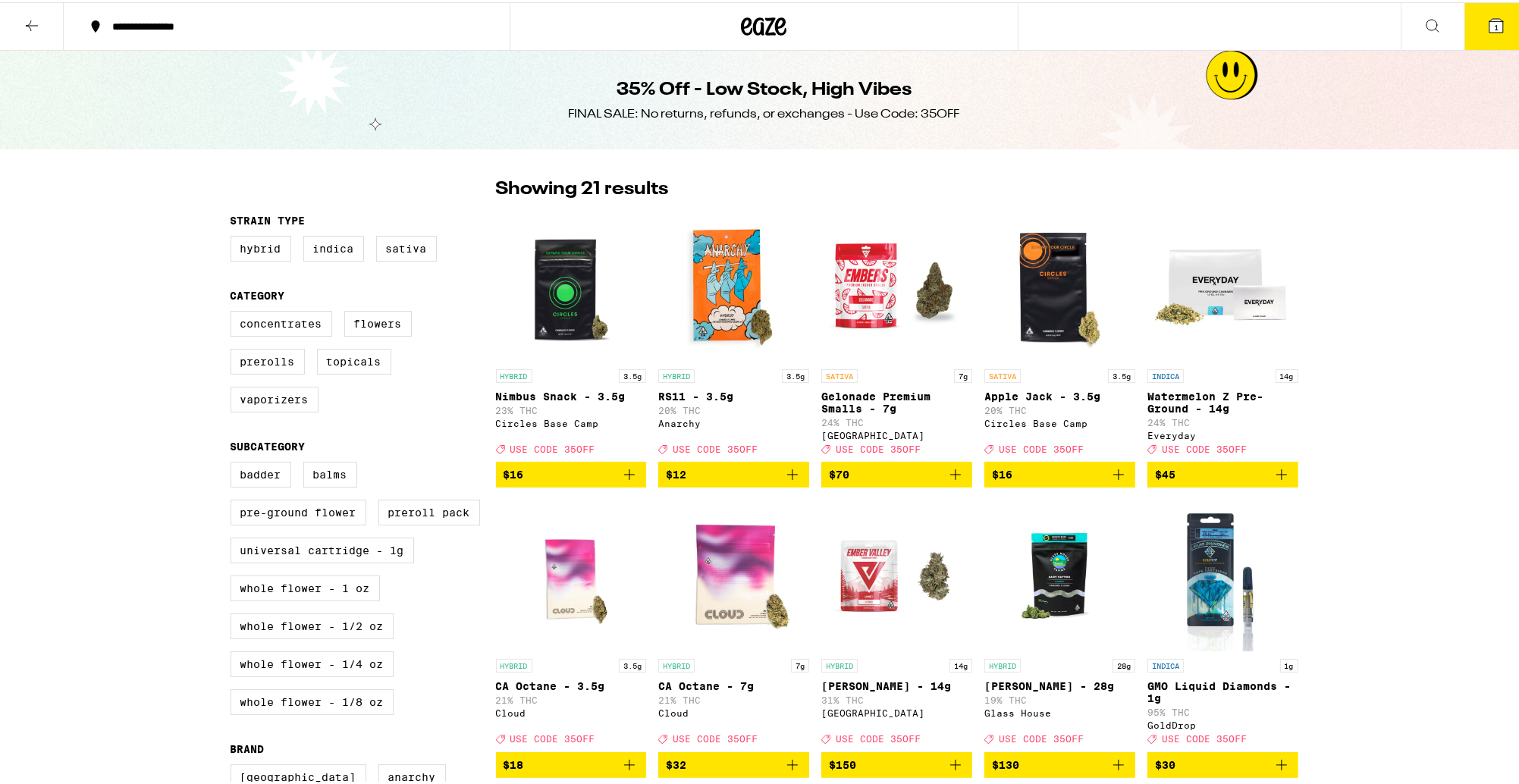 scroll, scrollTop: 0, scrollLeft: 0, axis: both 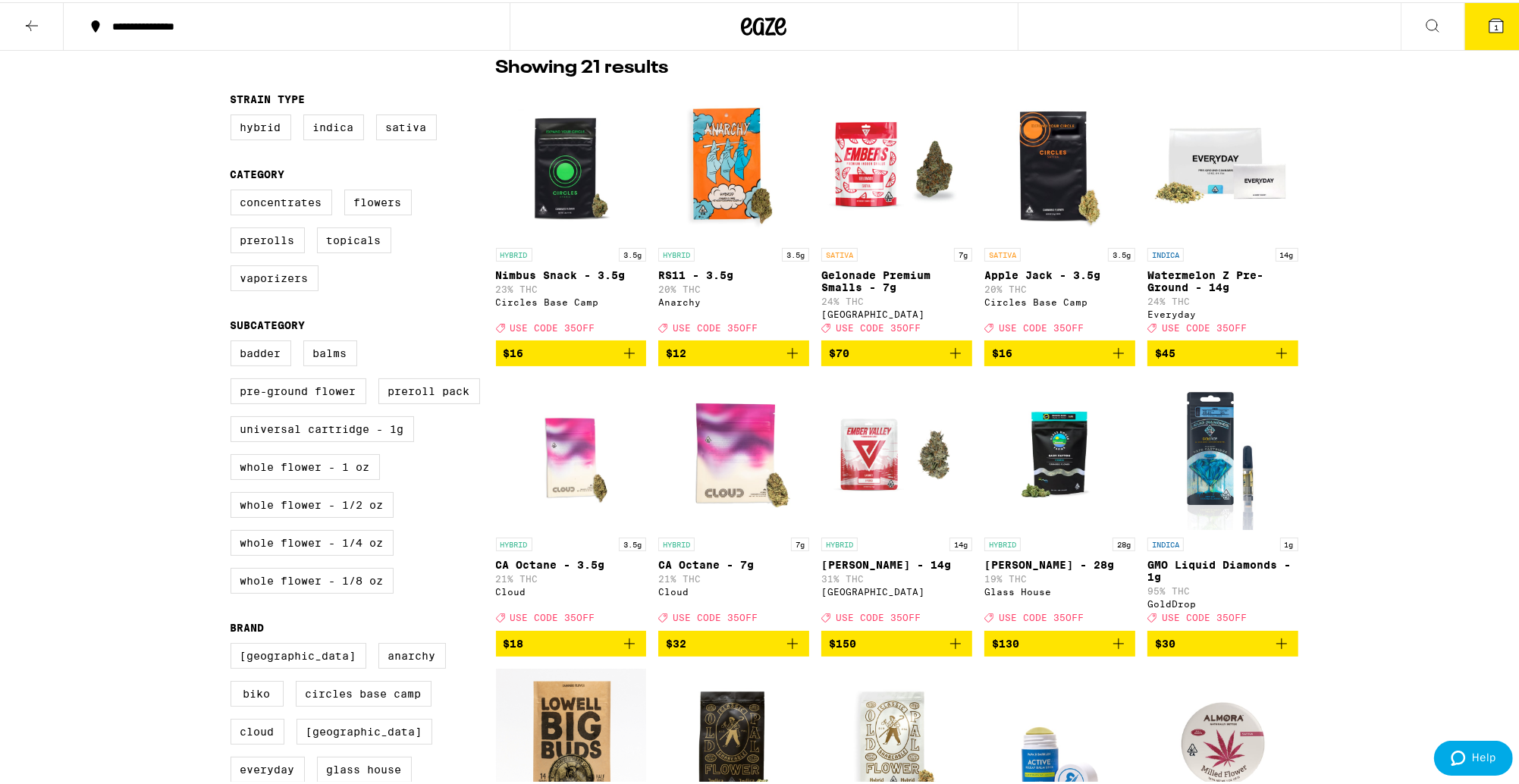 click 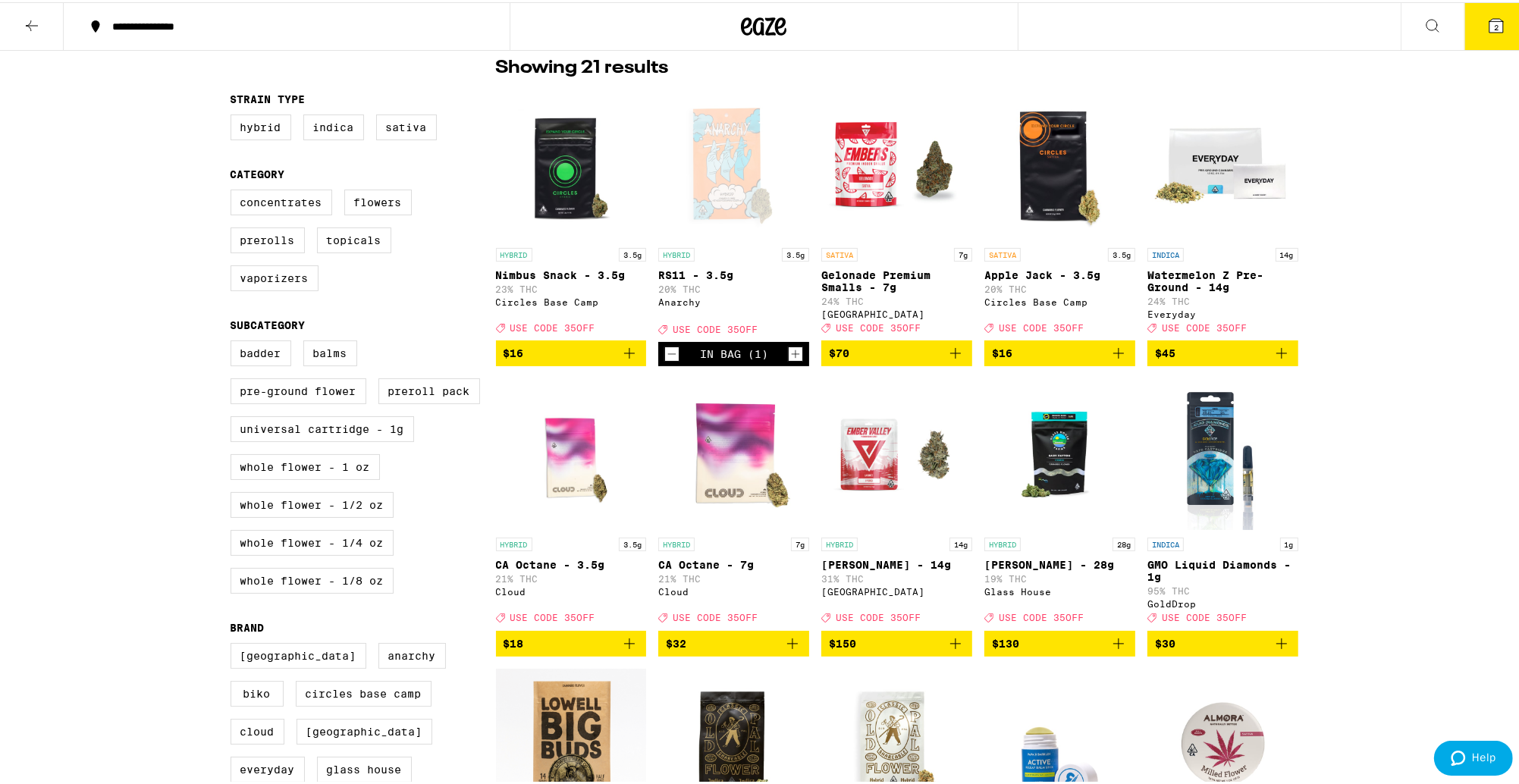 click 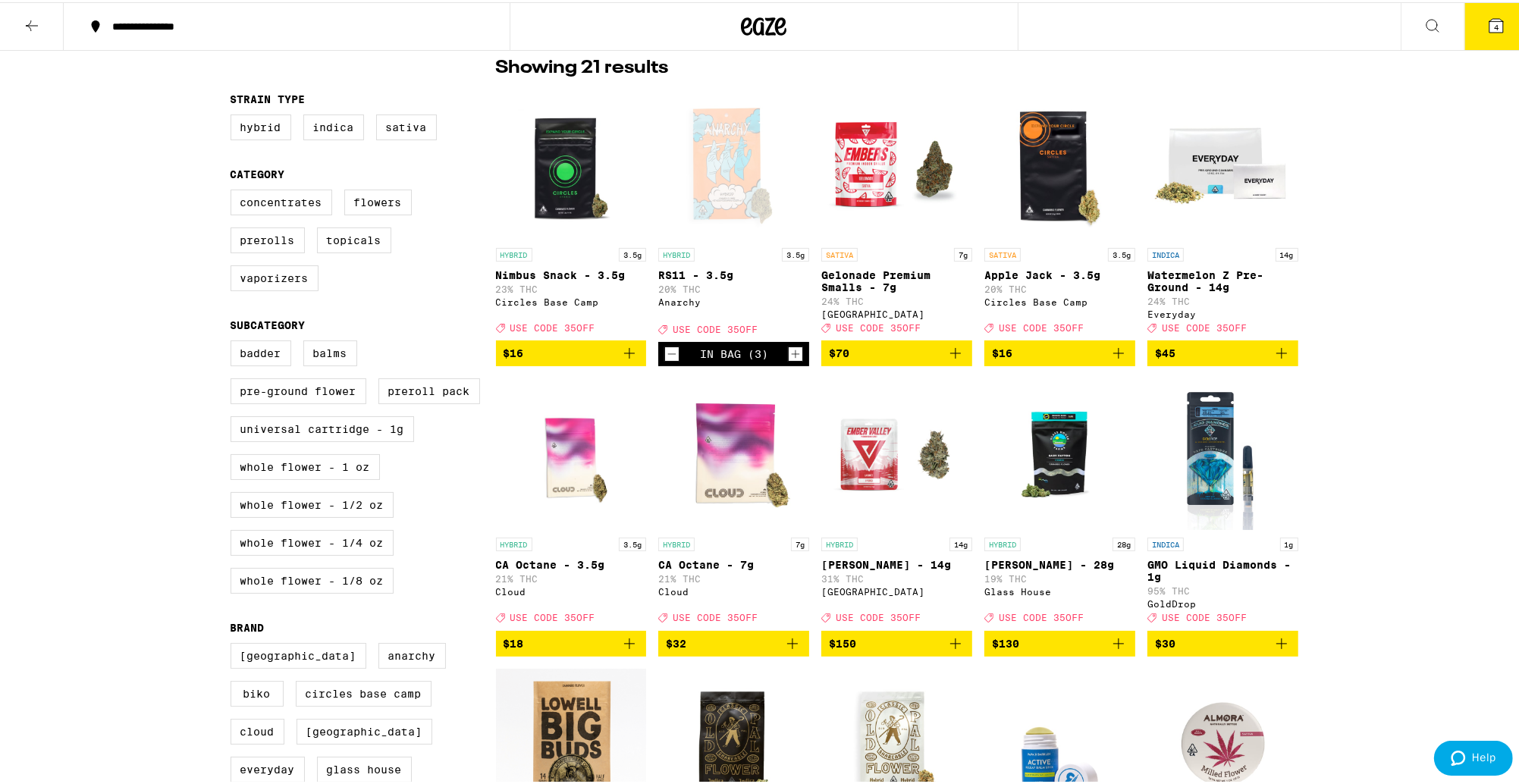 click 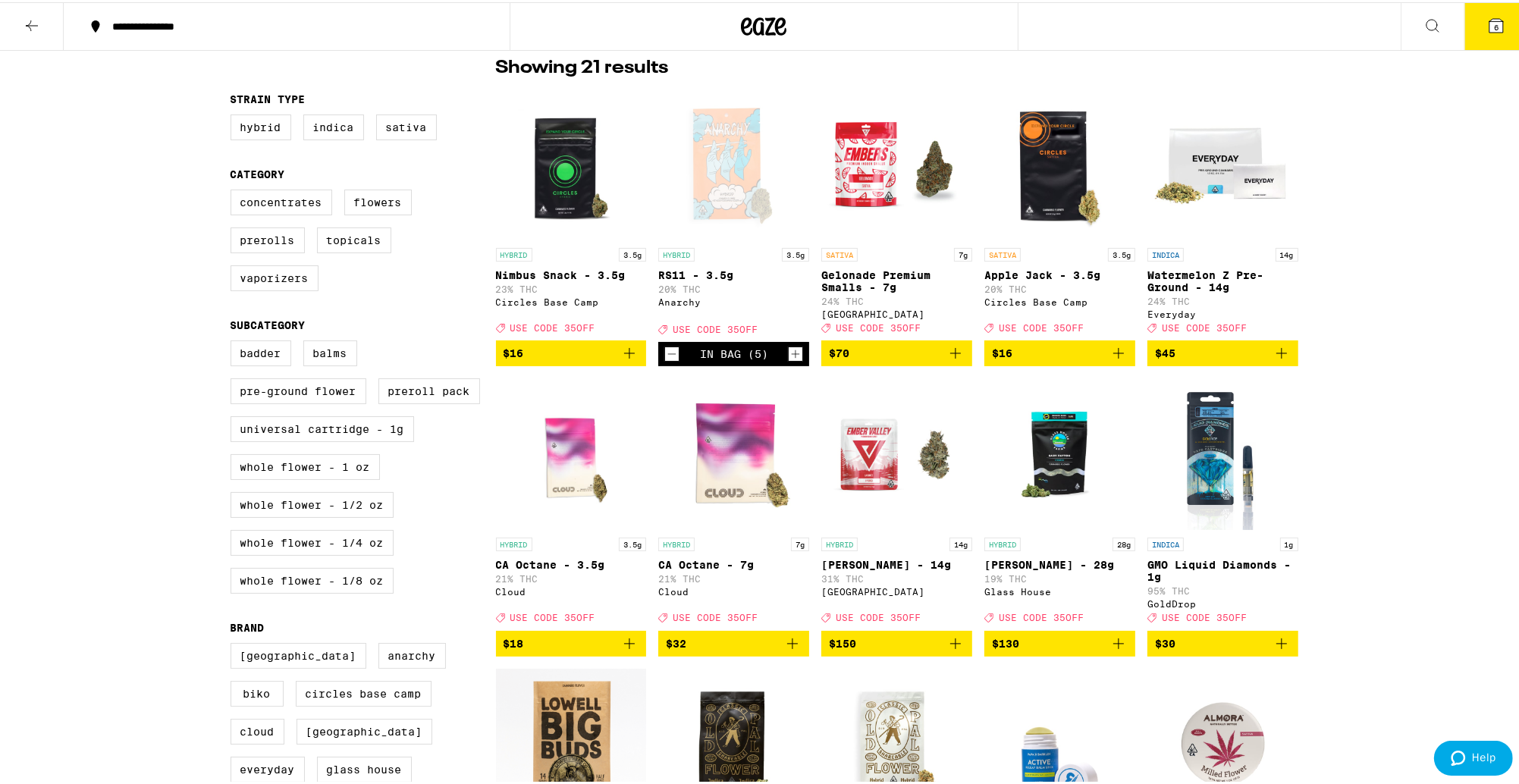 click 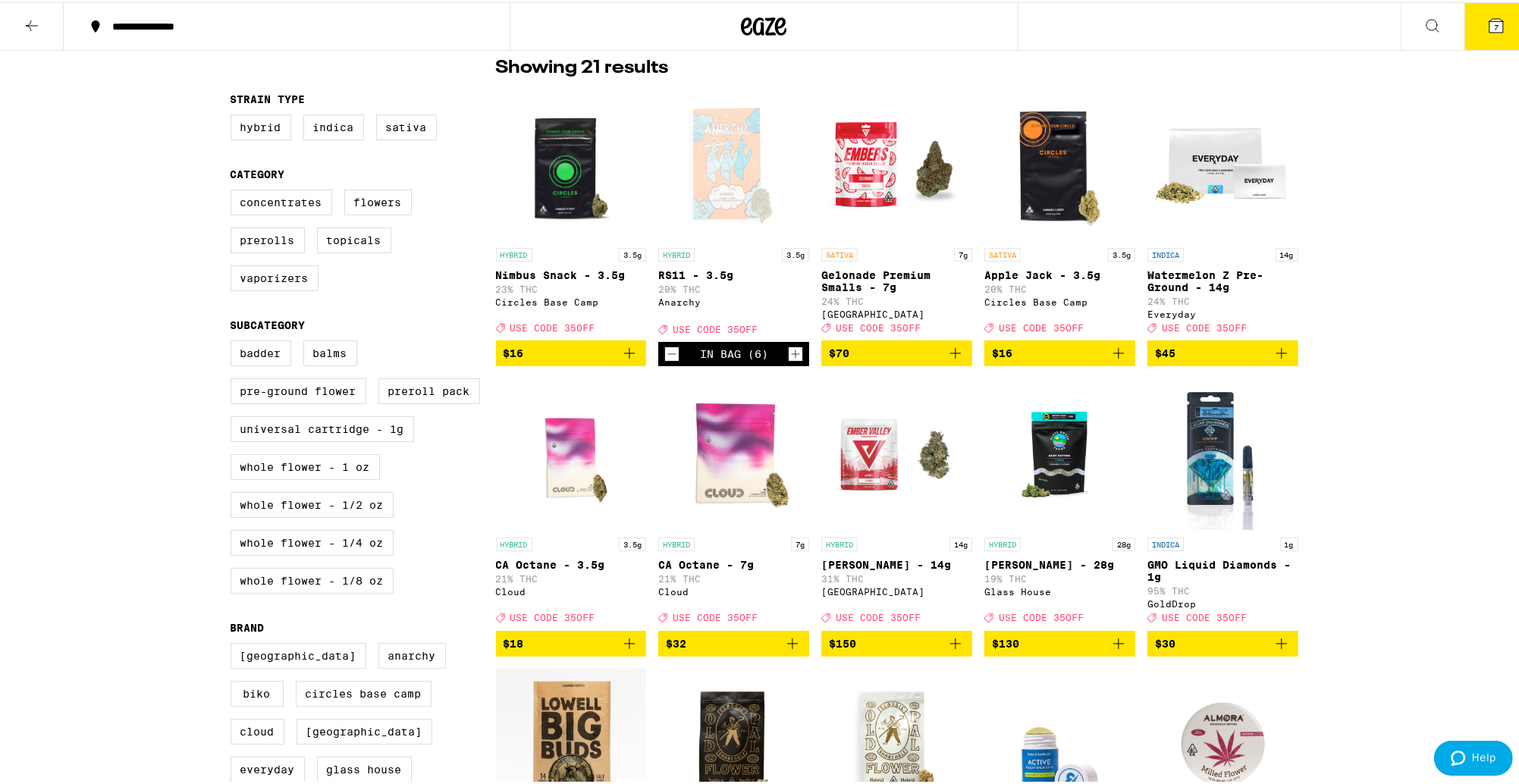 click 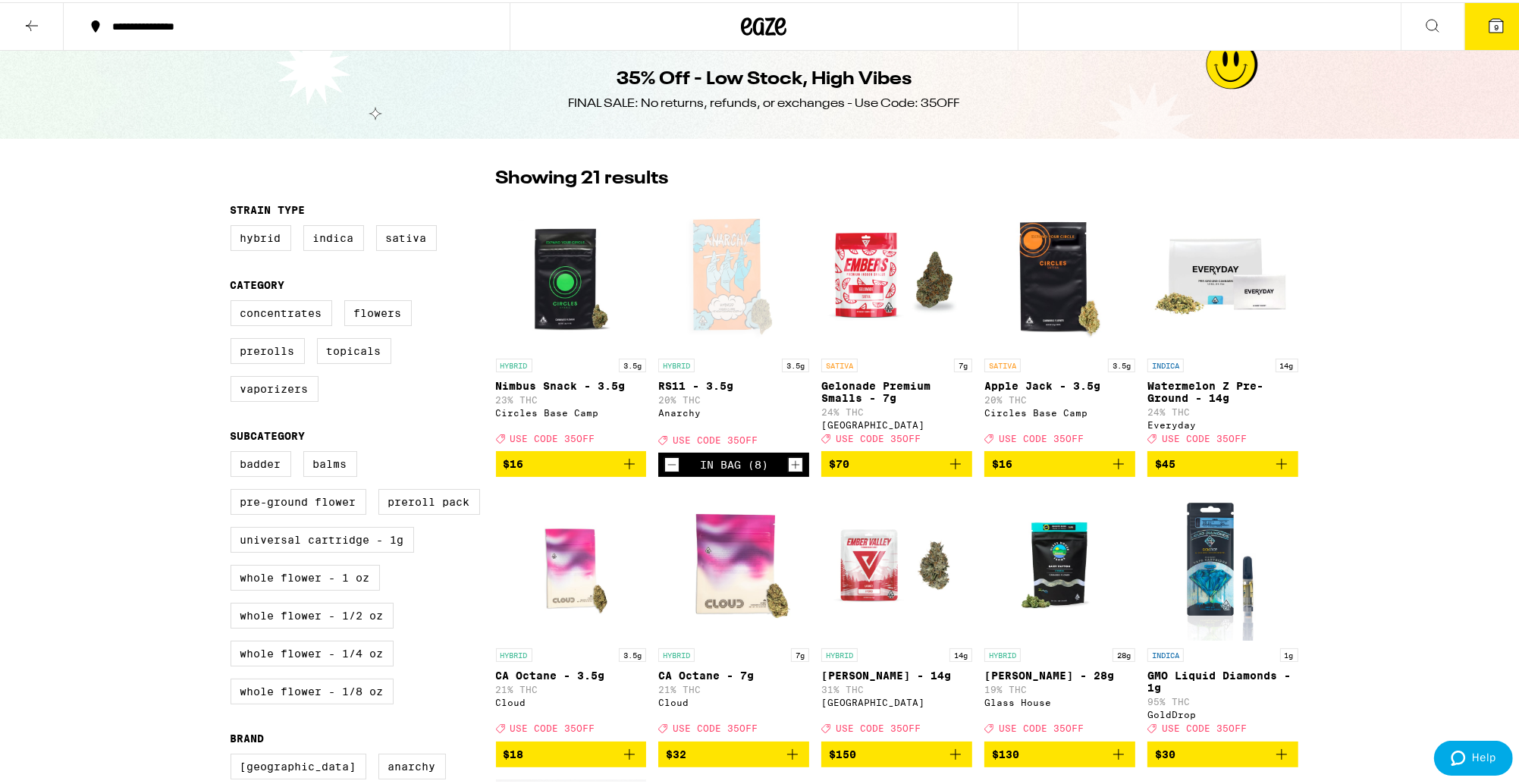 scroll, scrollTop: 0, scrollLeft: 0, axis: both 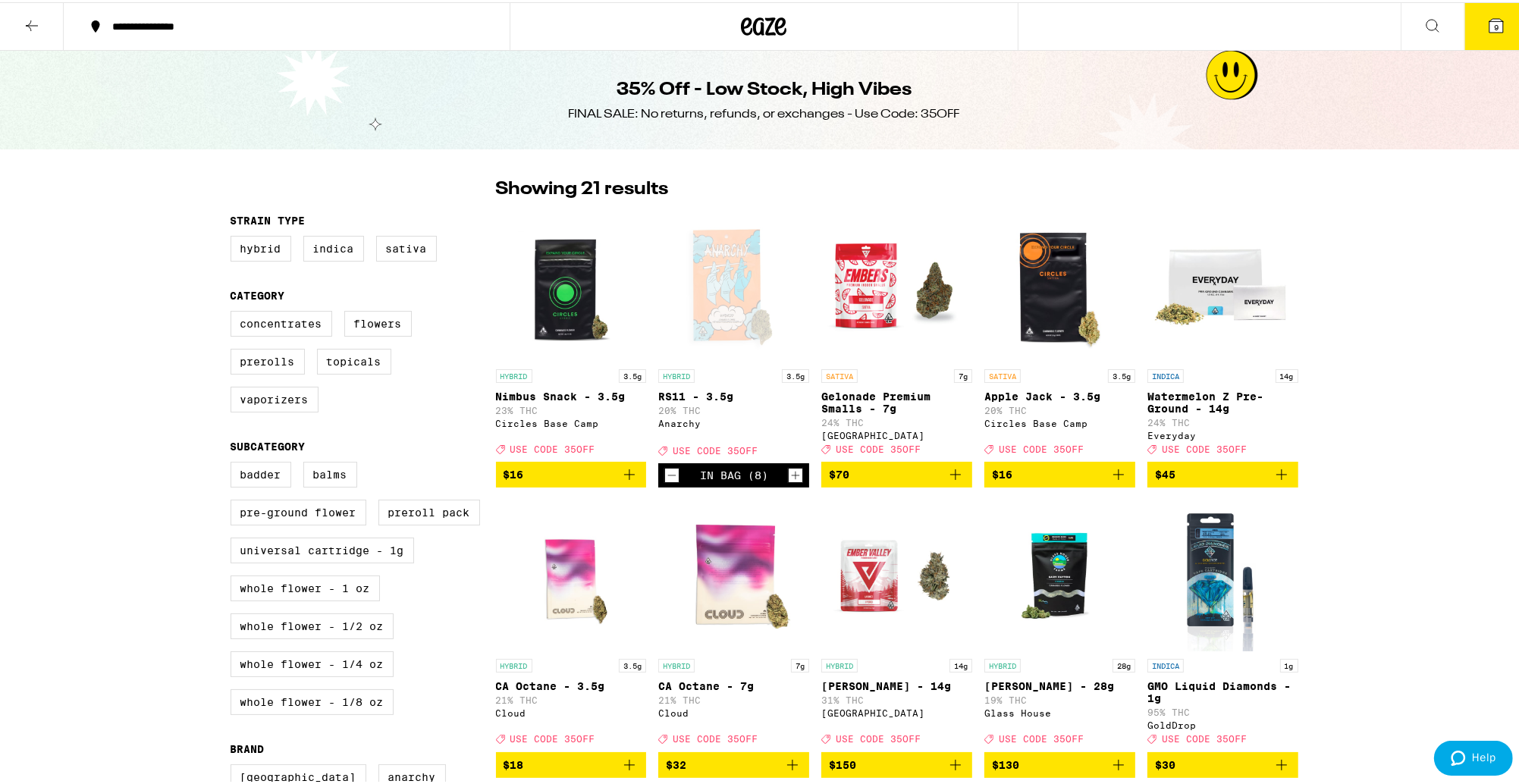 click on "RS11 - 3.5g" at bounding box center [733, 394] 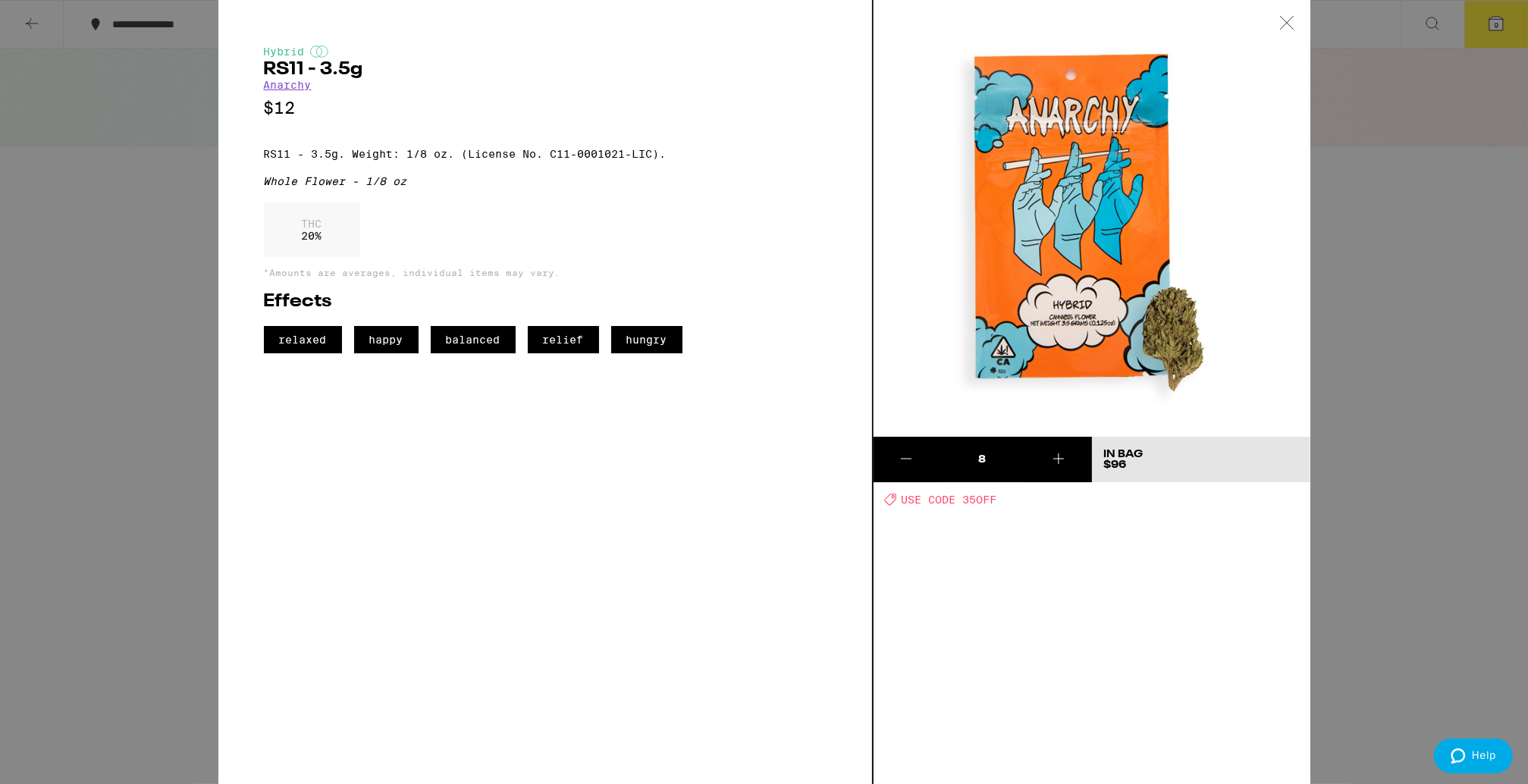 click 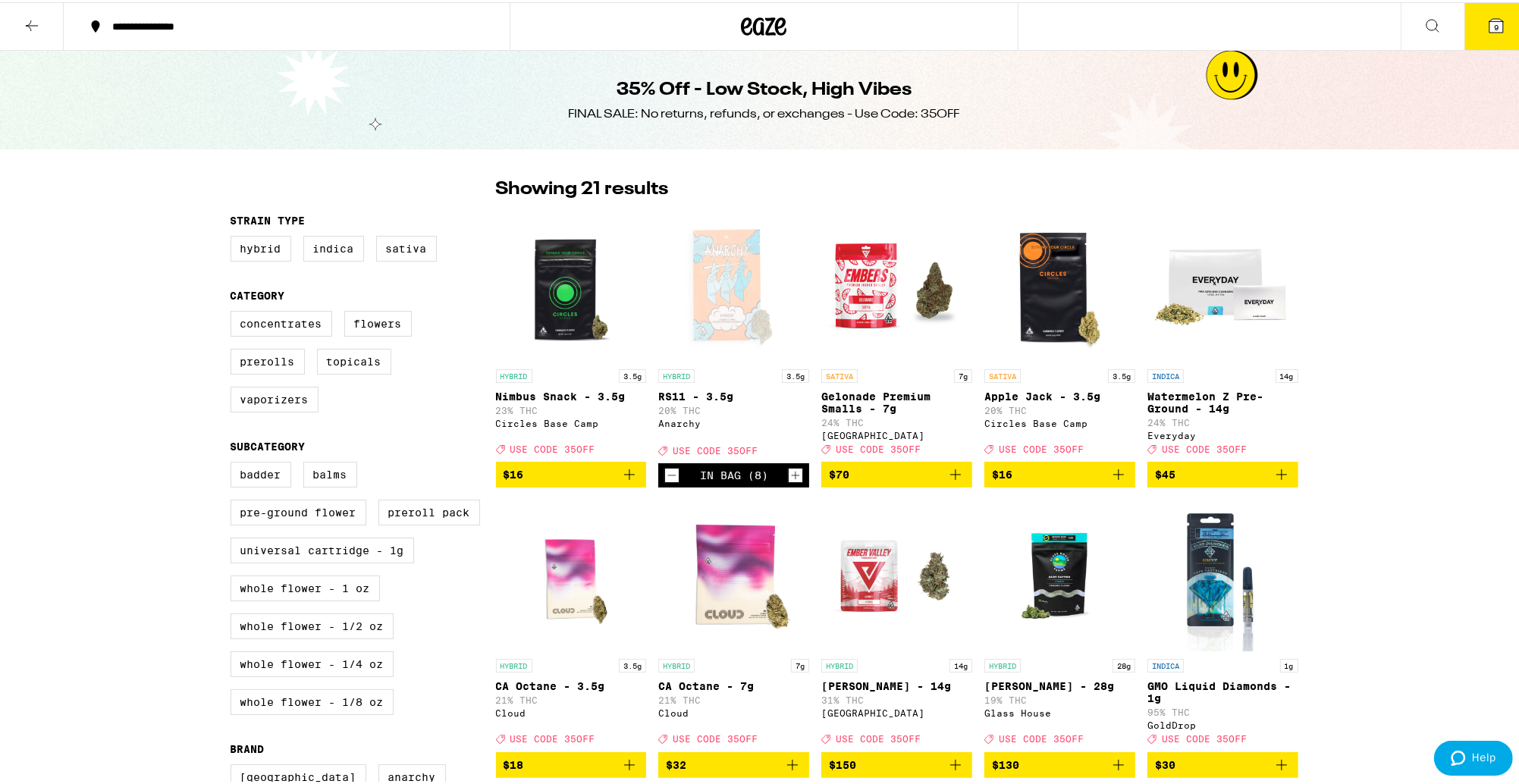 click on "9" at bounding box center (1496, 24) 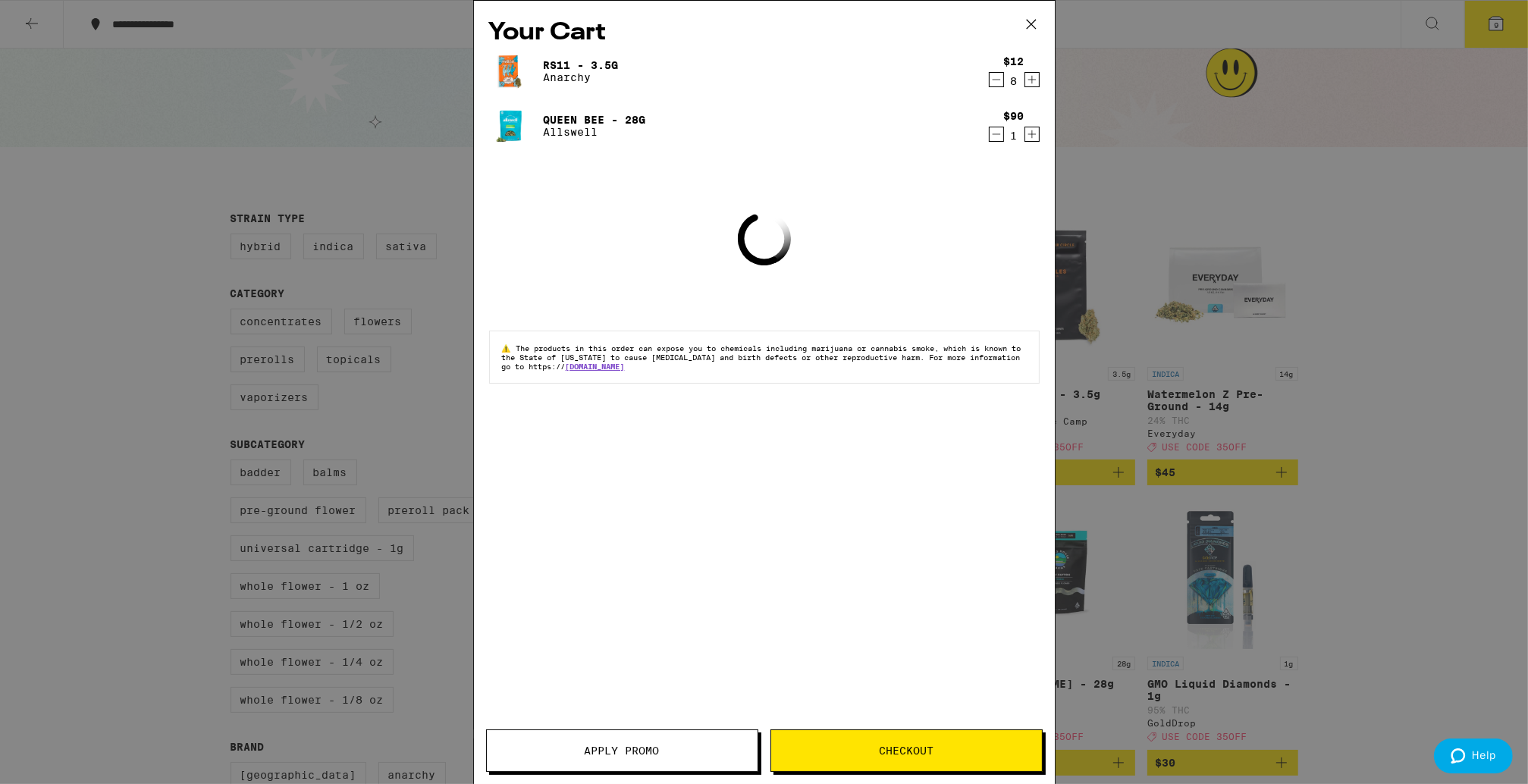 click 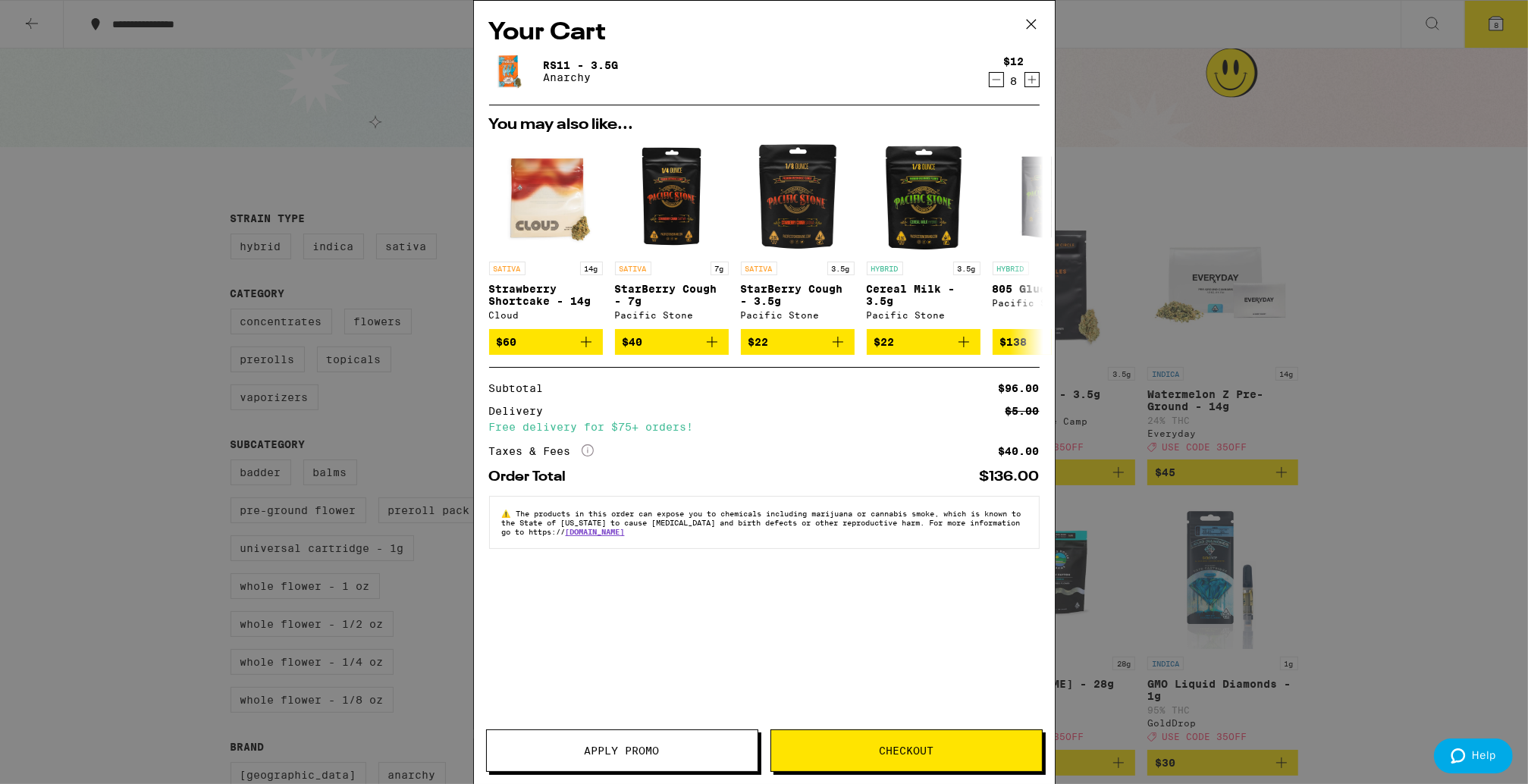 click on "Apply Promo" at bounding box center (622, 751) 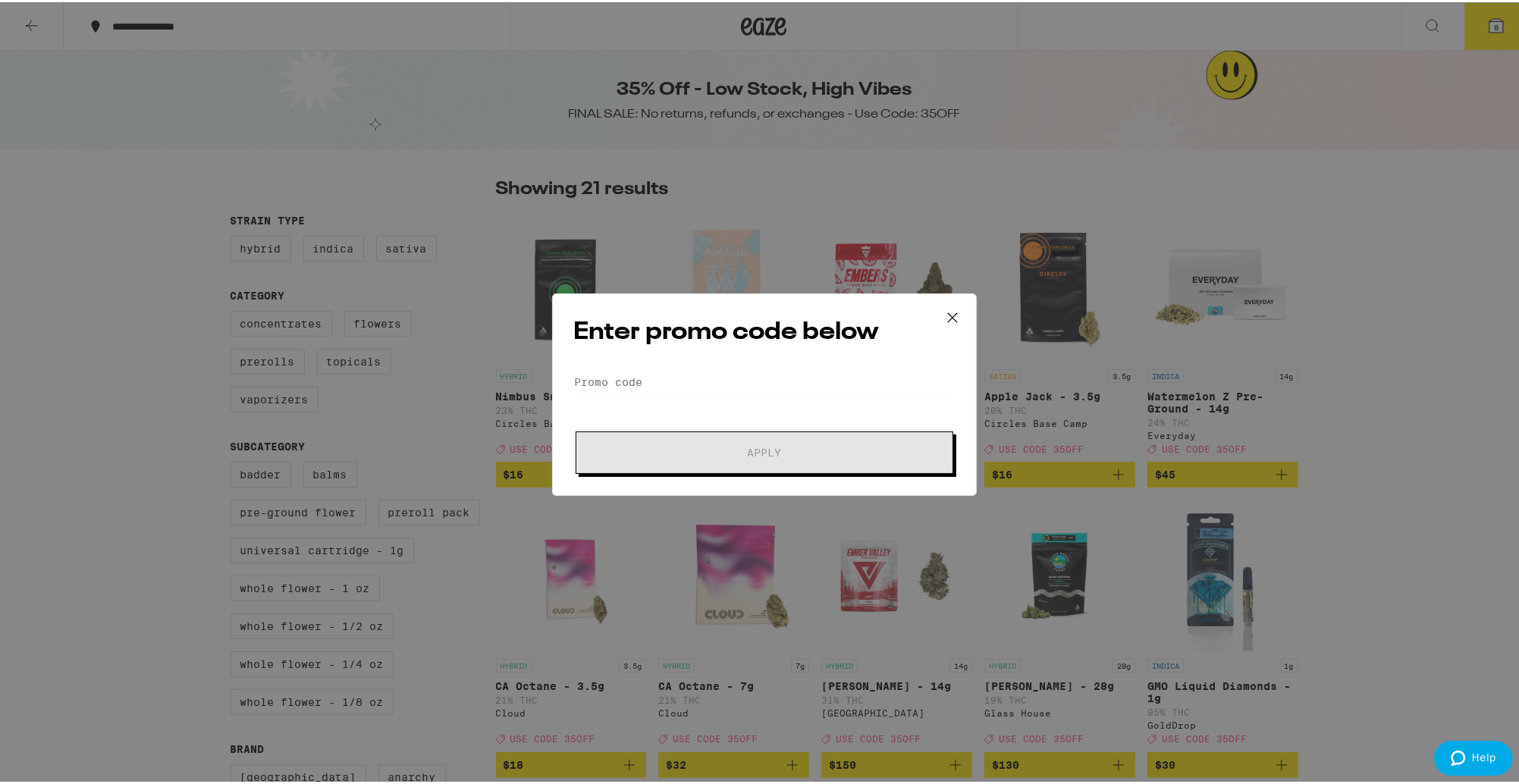 click on "Promo Code Apply" 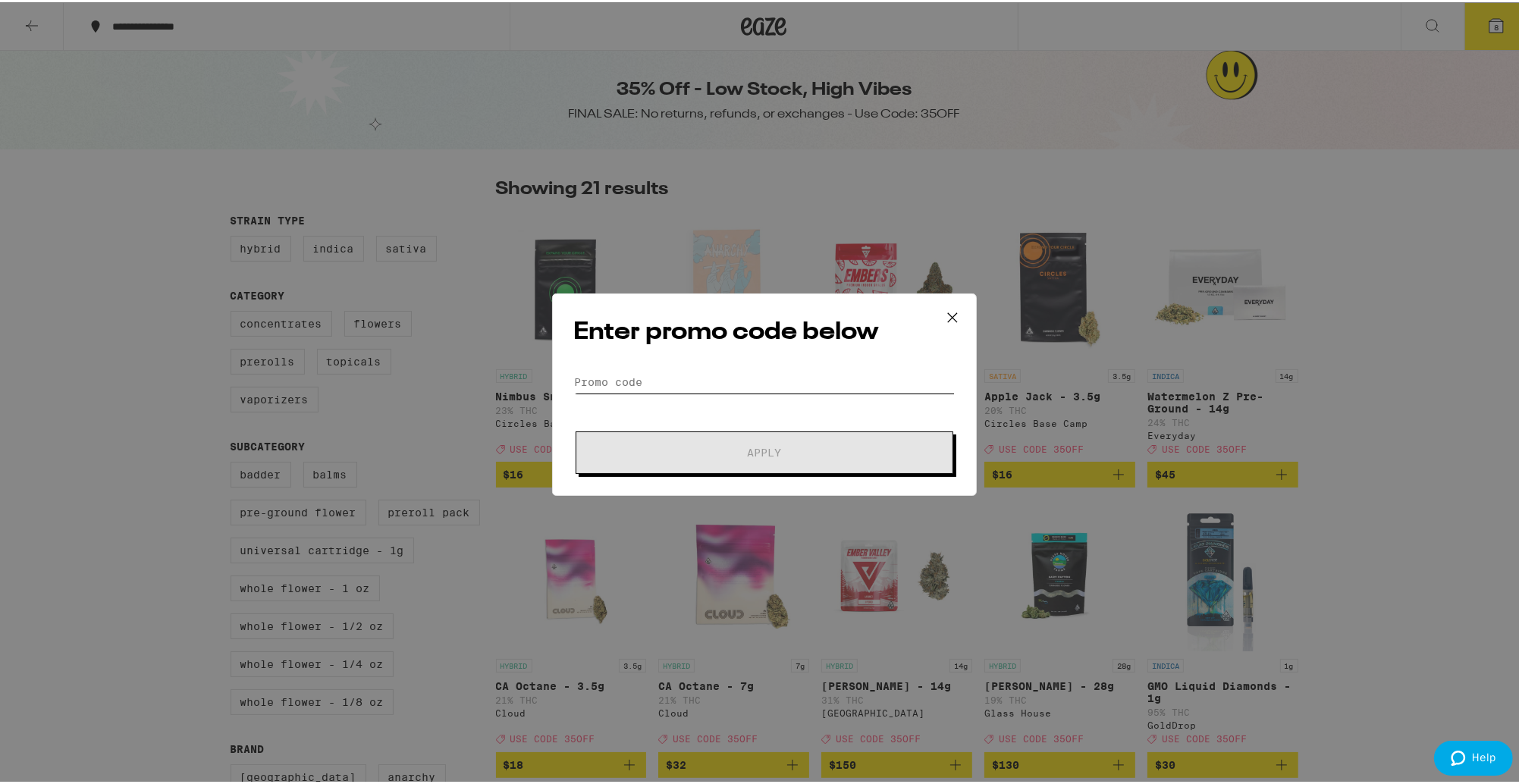 click on "Promo Code" at bounding box center [764, 380] 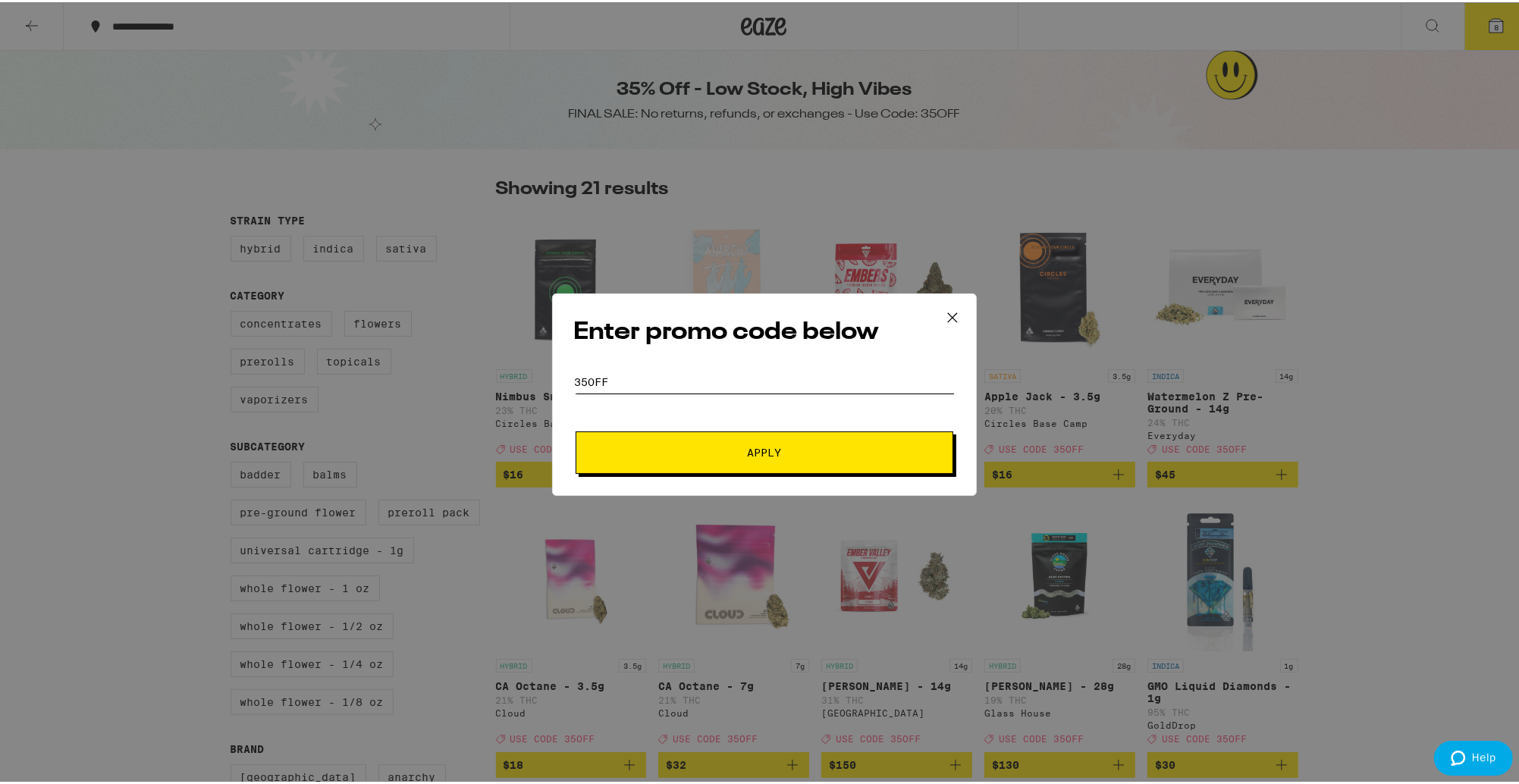 type on "35off" 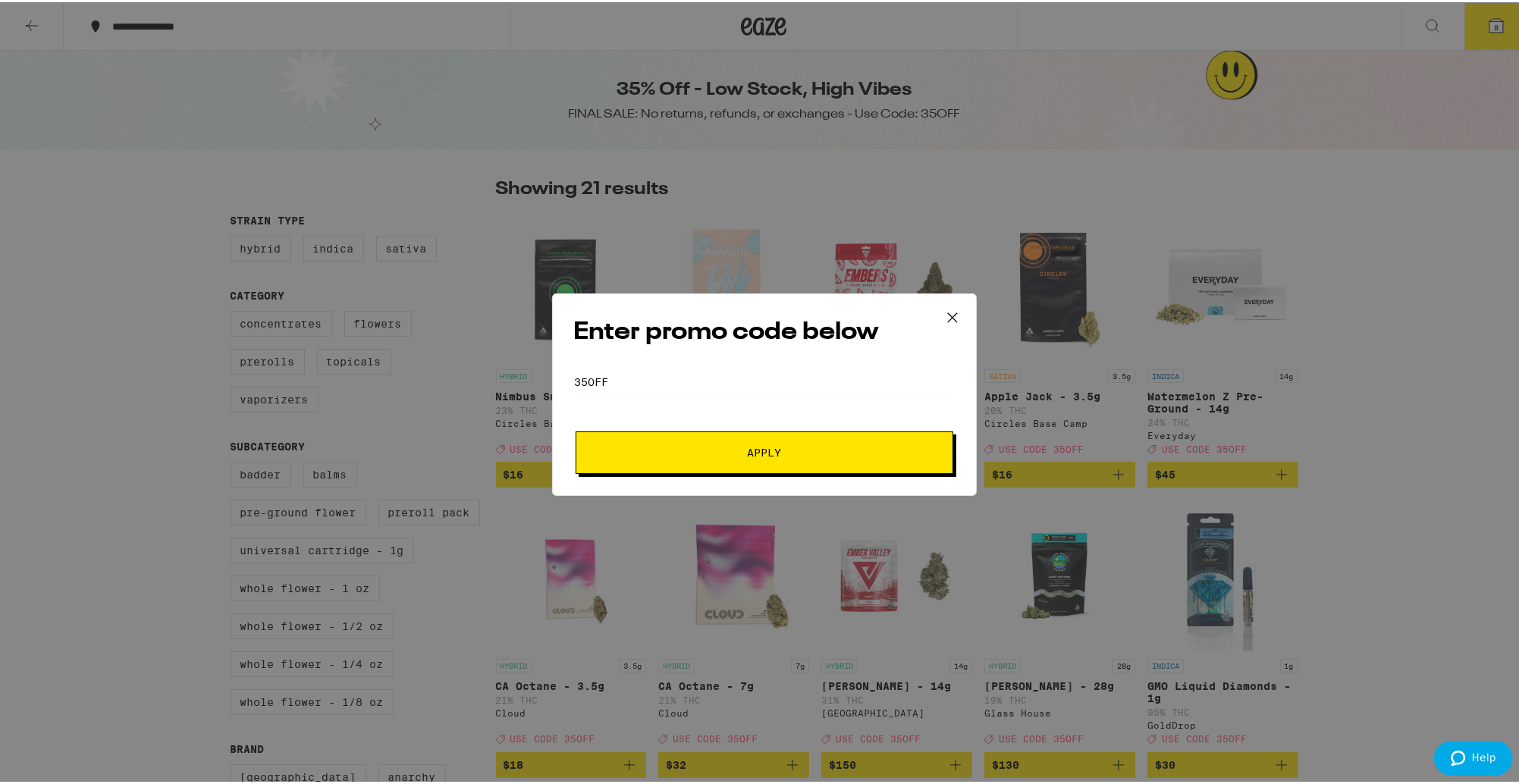 click on "Apply" at bounding box center [764, 450] 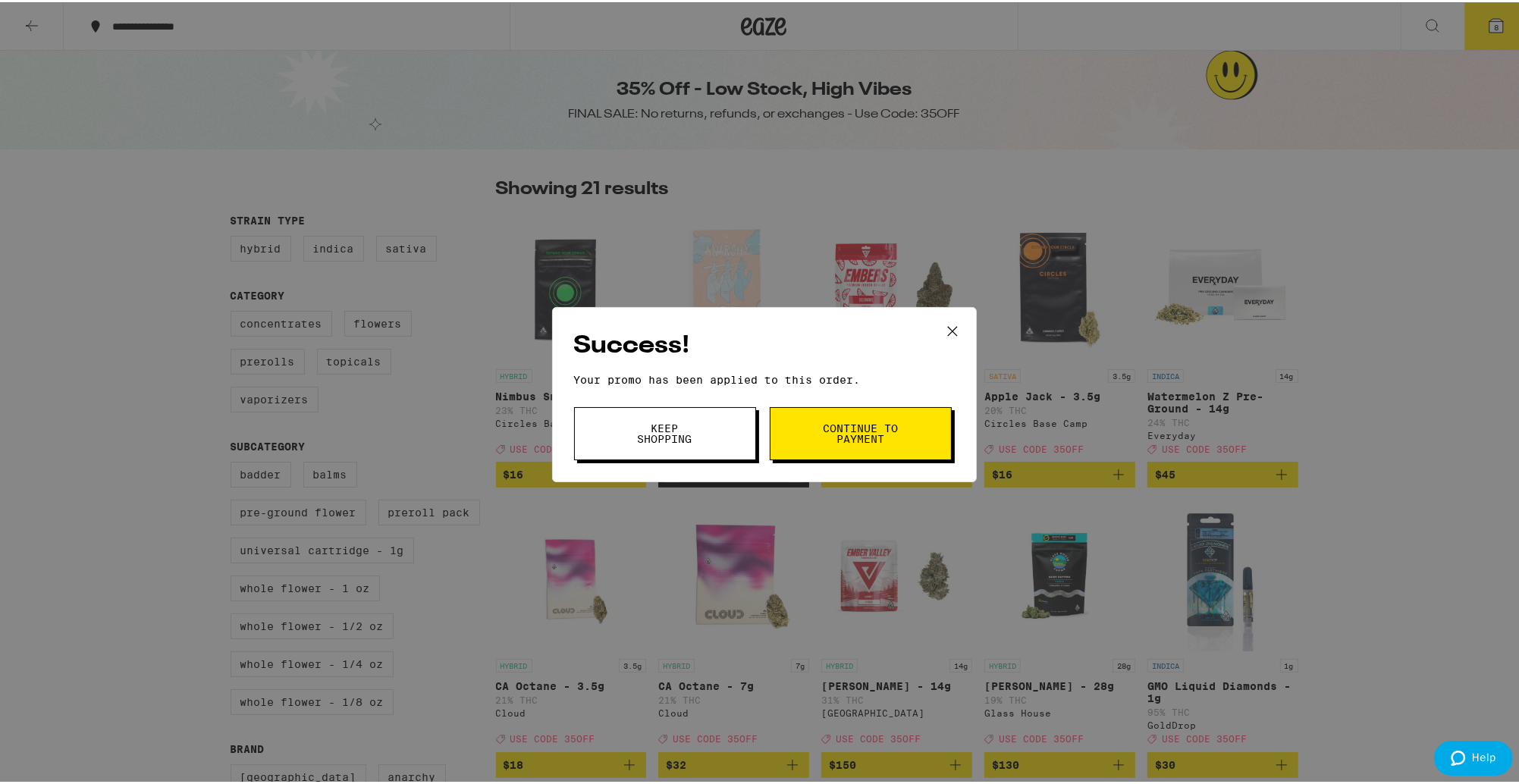 click on "Continue to payment" at bounding box center [861, 431] 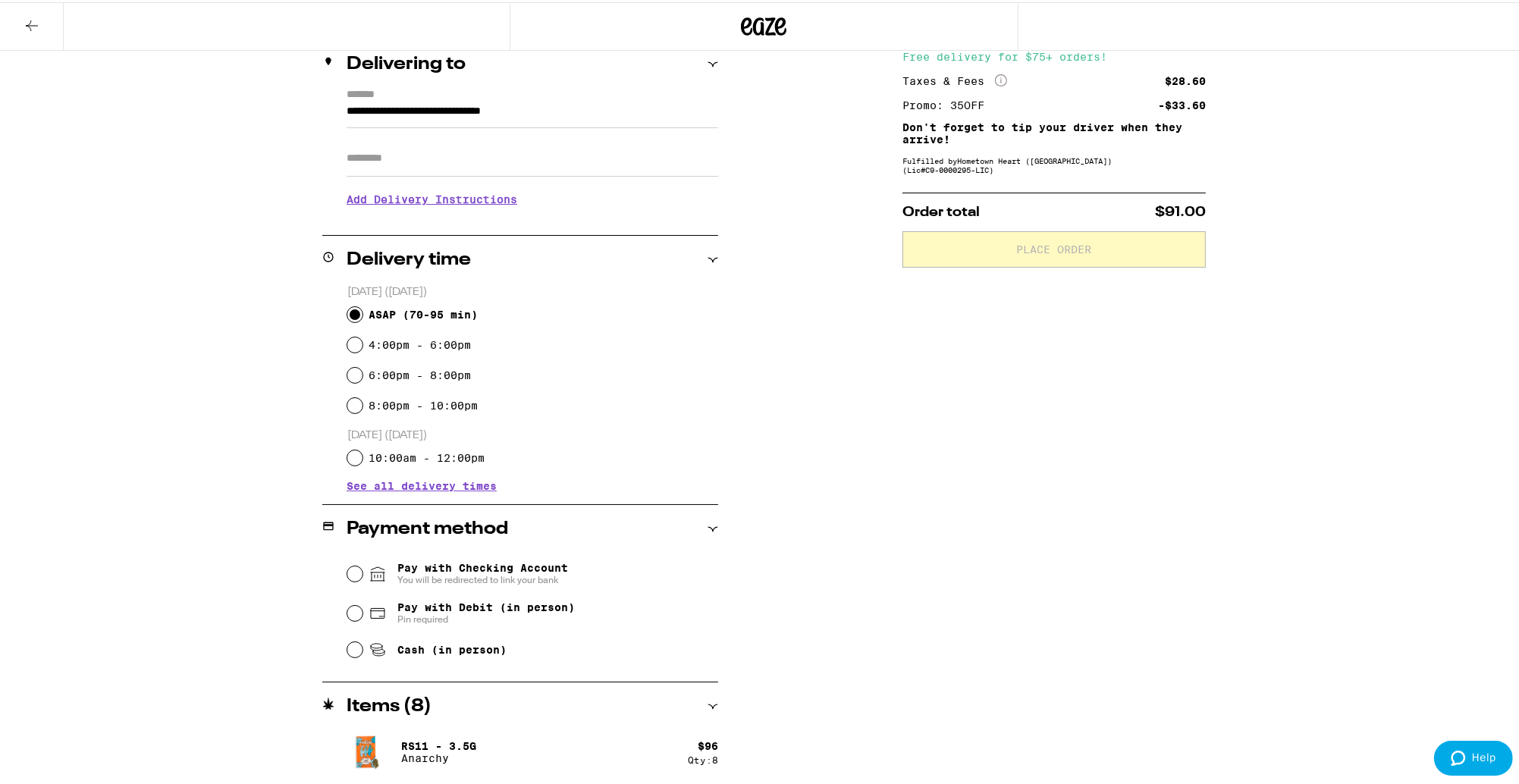 scroll, scrollTop: 67, scrollLeft: 0, axis: vertical 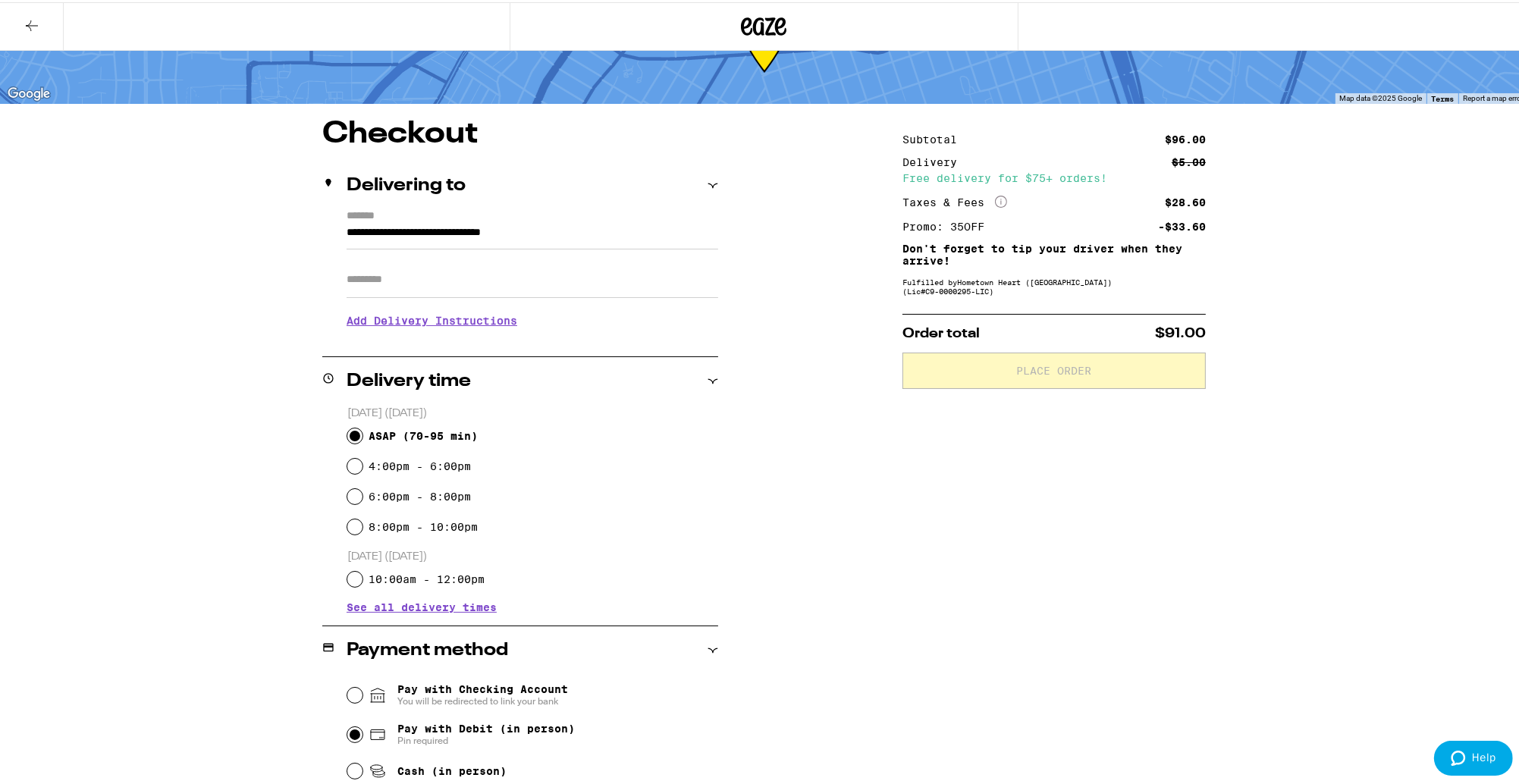 click on "Pay with Debit (in person) Pin required" at bounding box center [355, 732] 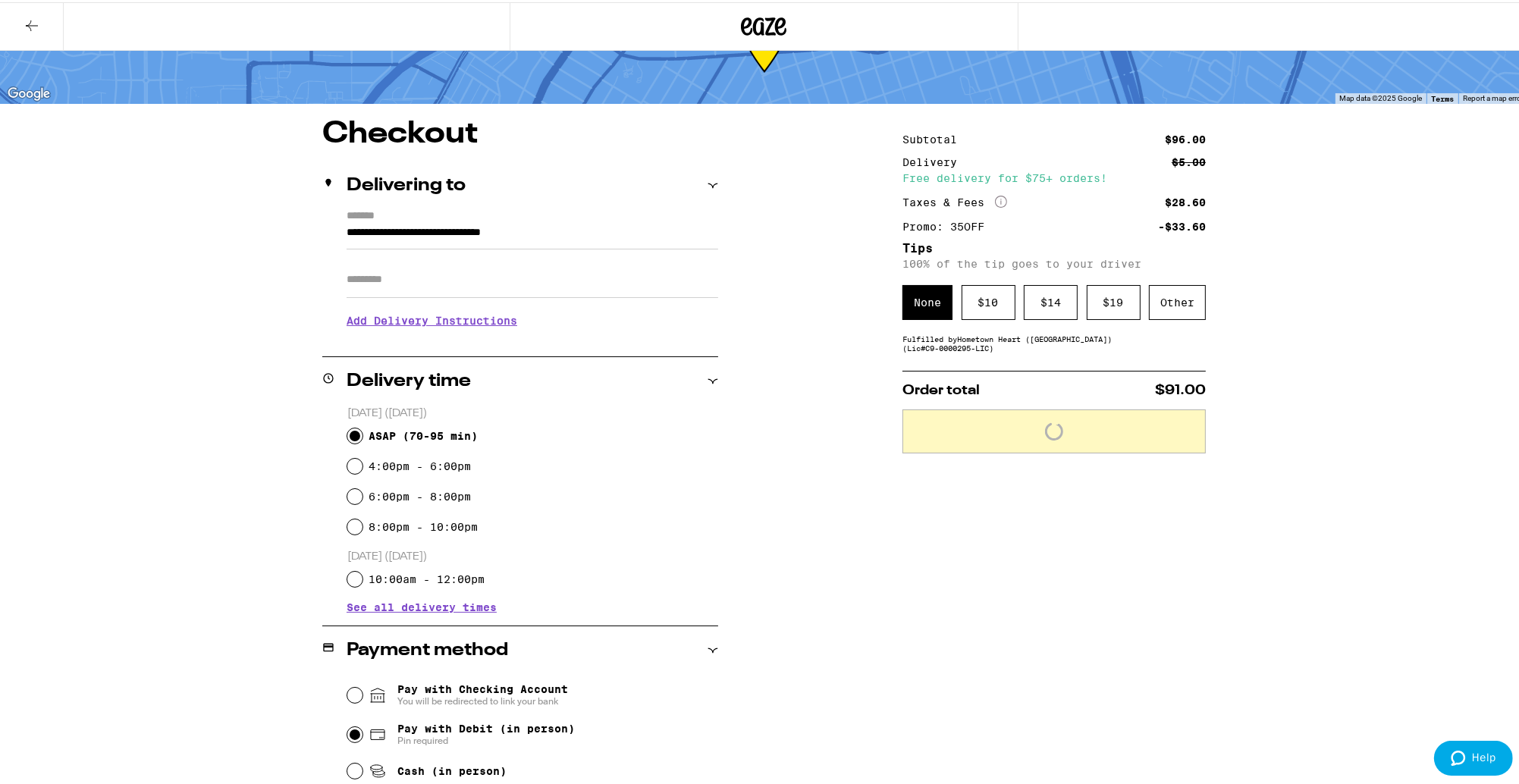 click on "Add Delivery Instructions" at bounding box center (532, 318) 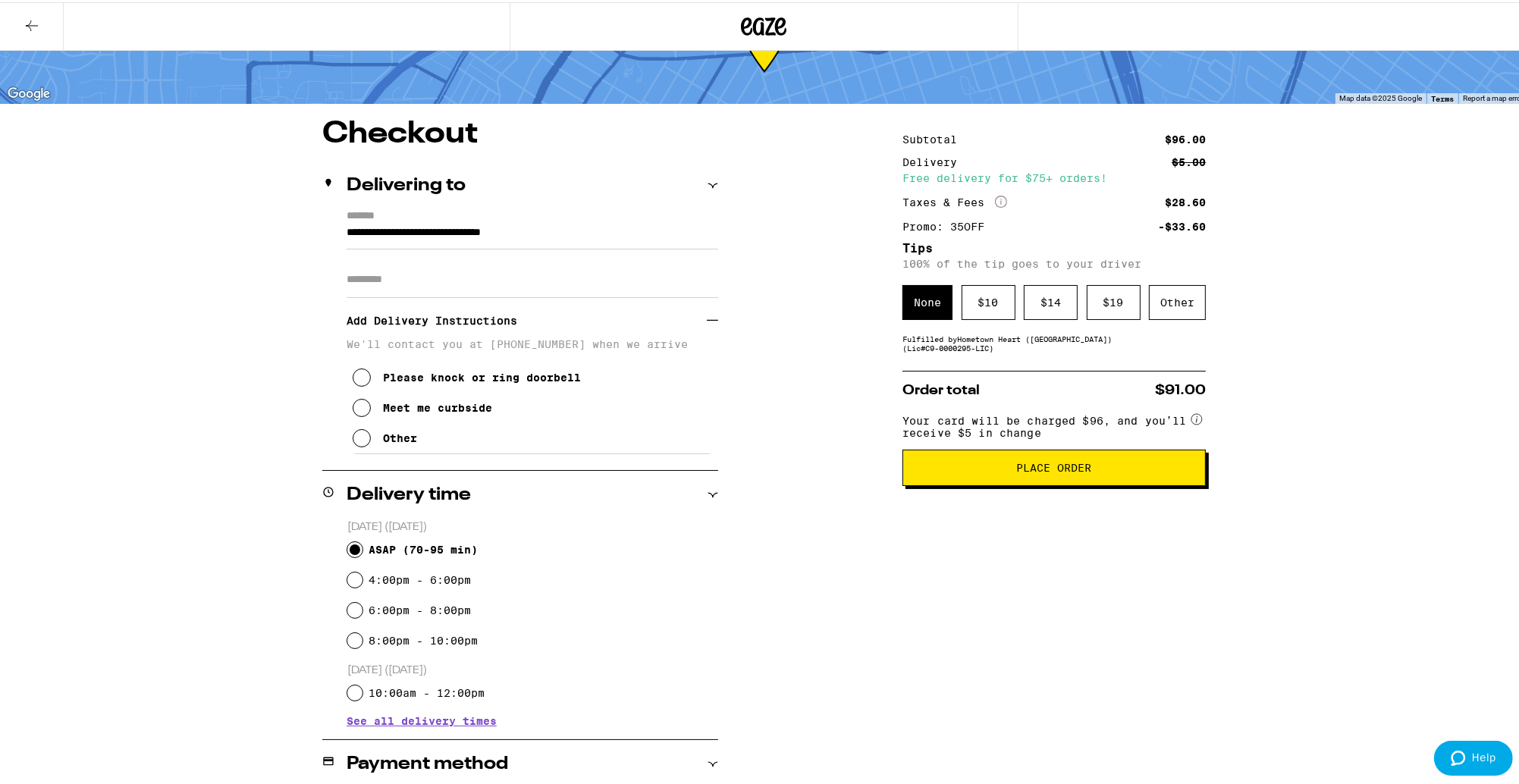 click on "Other" at bounding box center [400, 436] 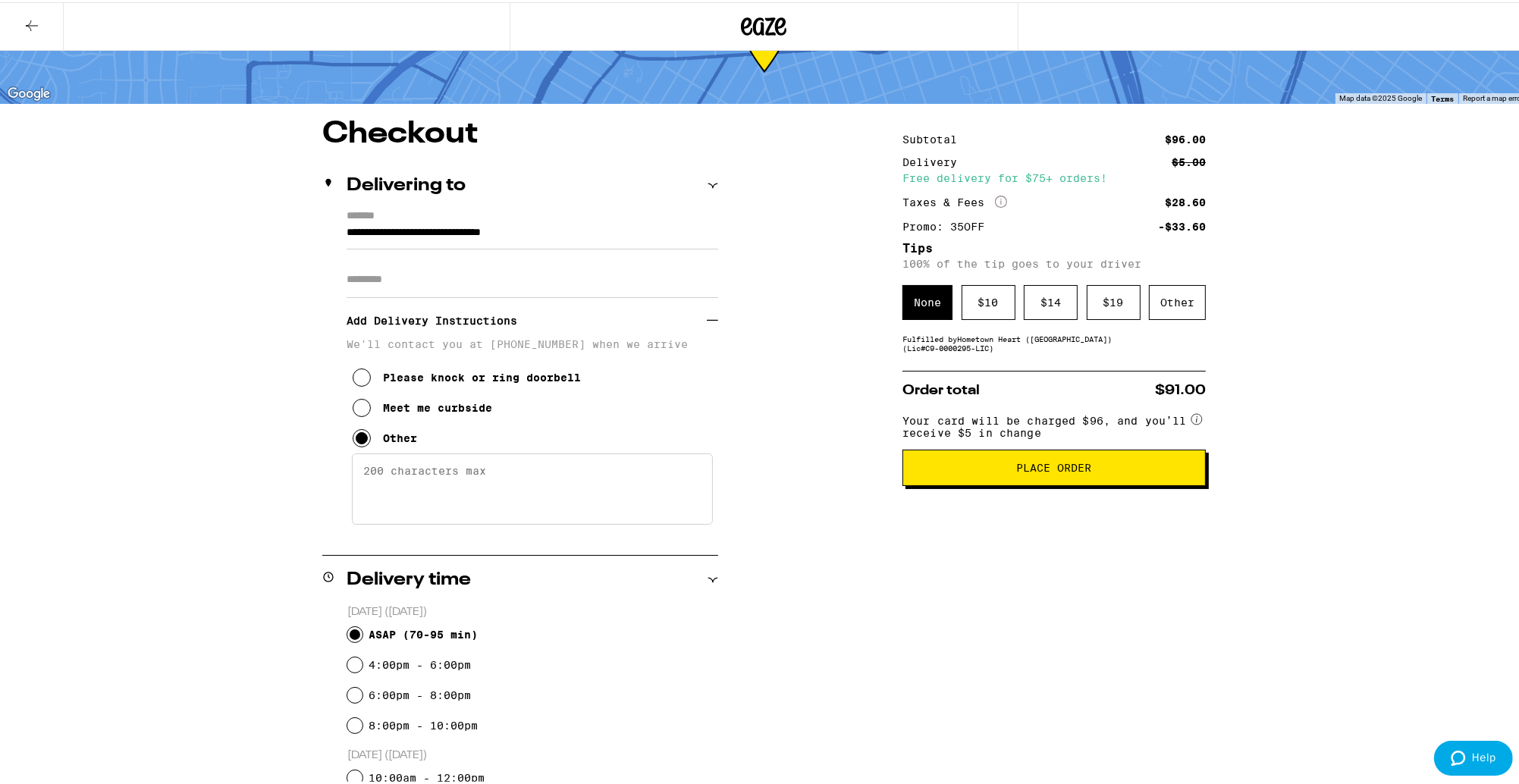click on "Enter any other delivery instructions you want driver to know" at bounding box center [532, 487] 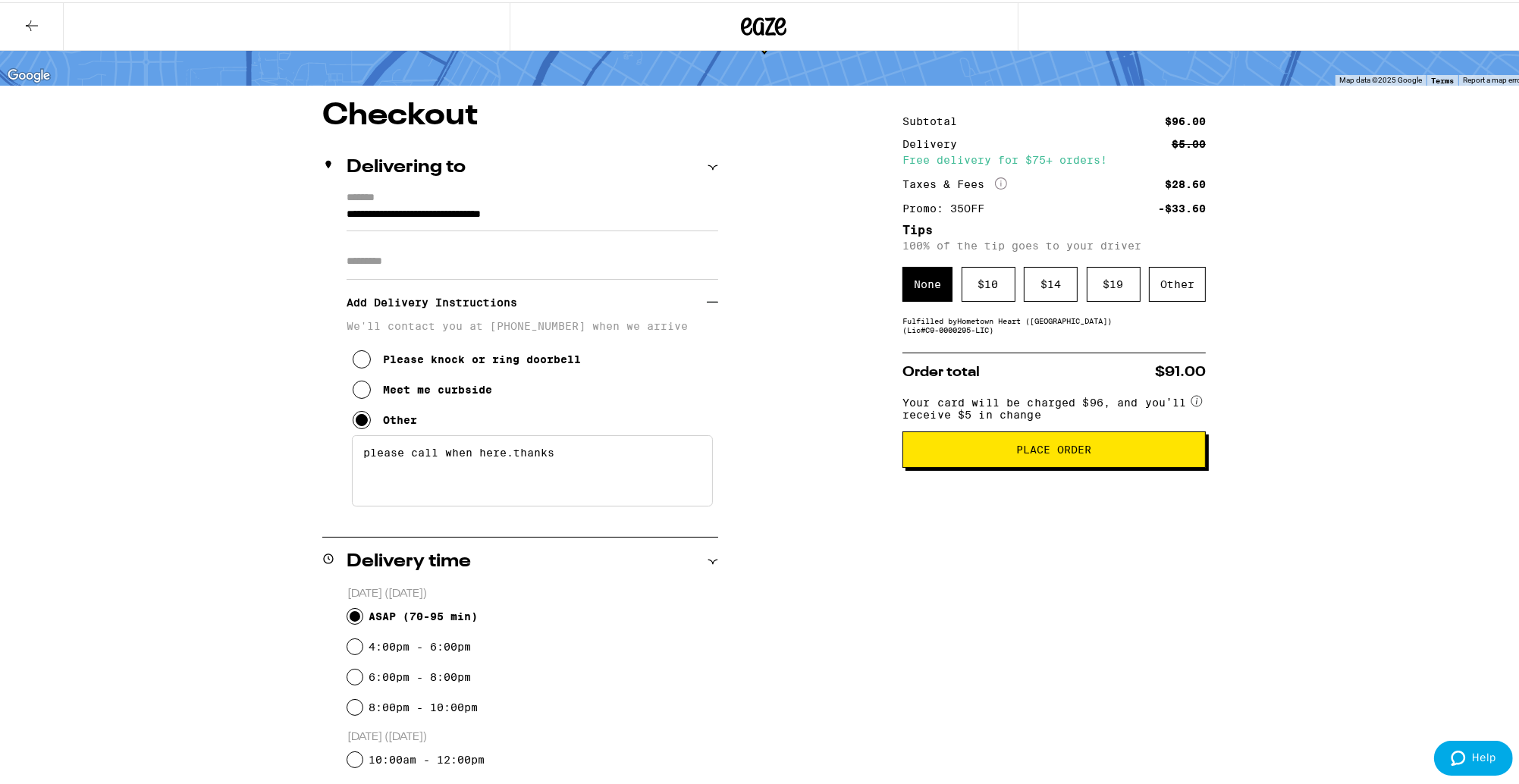 scroll, scrollTop: 83, scrollLeft: 0, axis: vertical 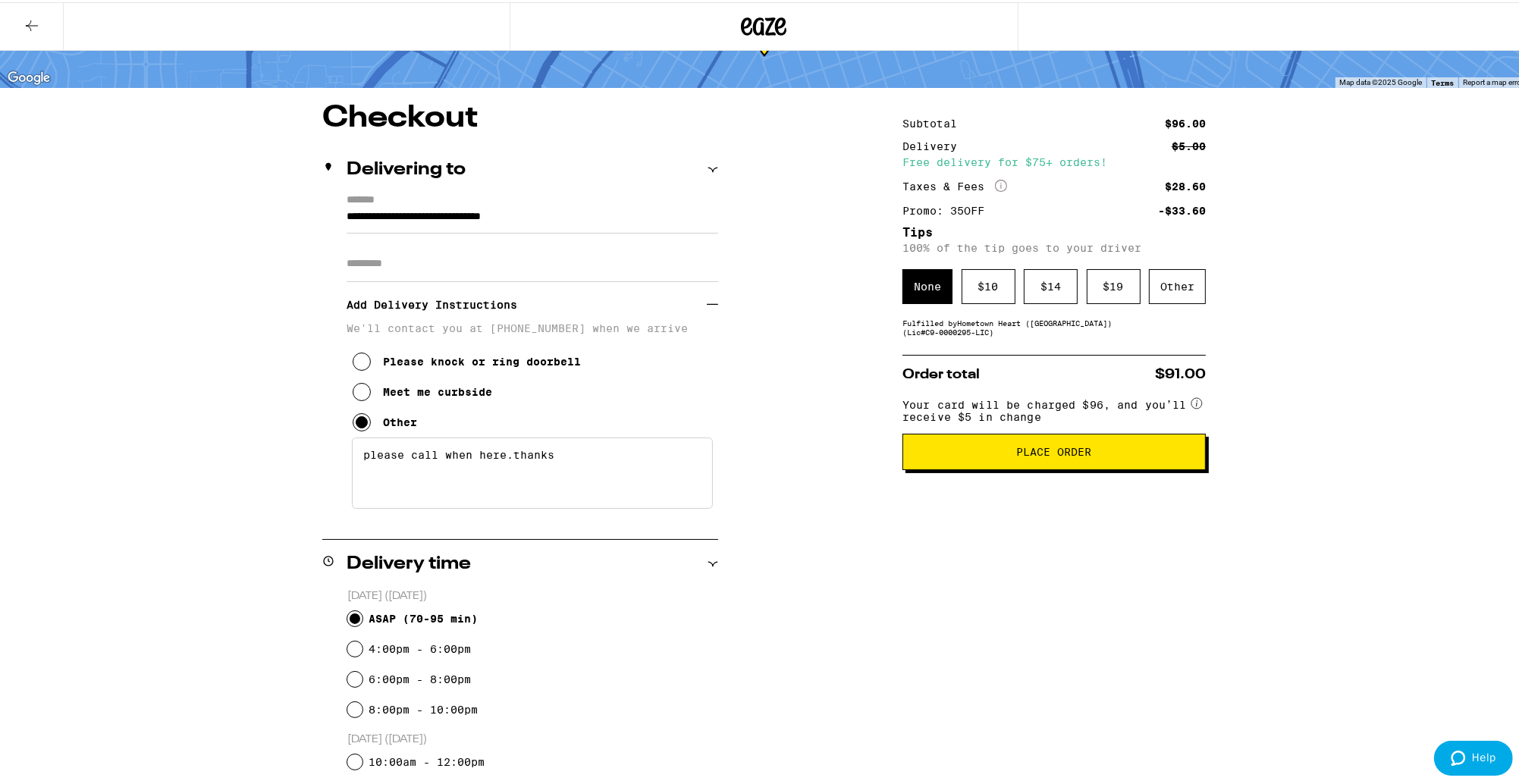 type on "please call when here.thanks" 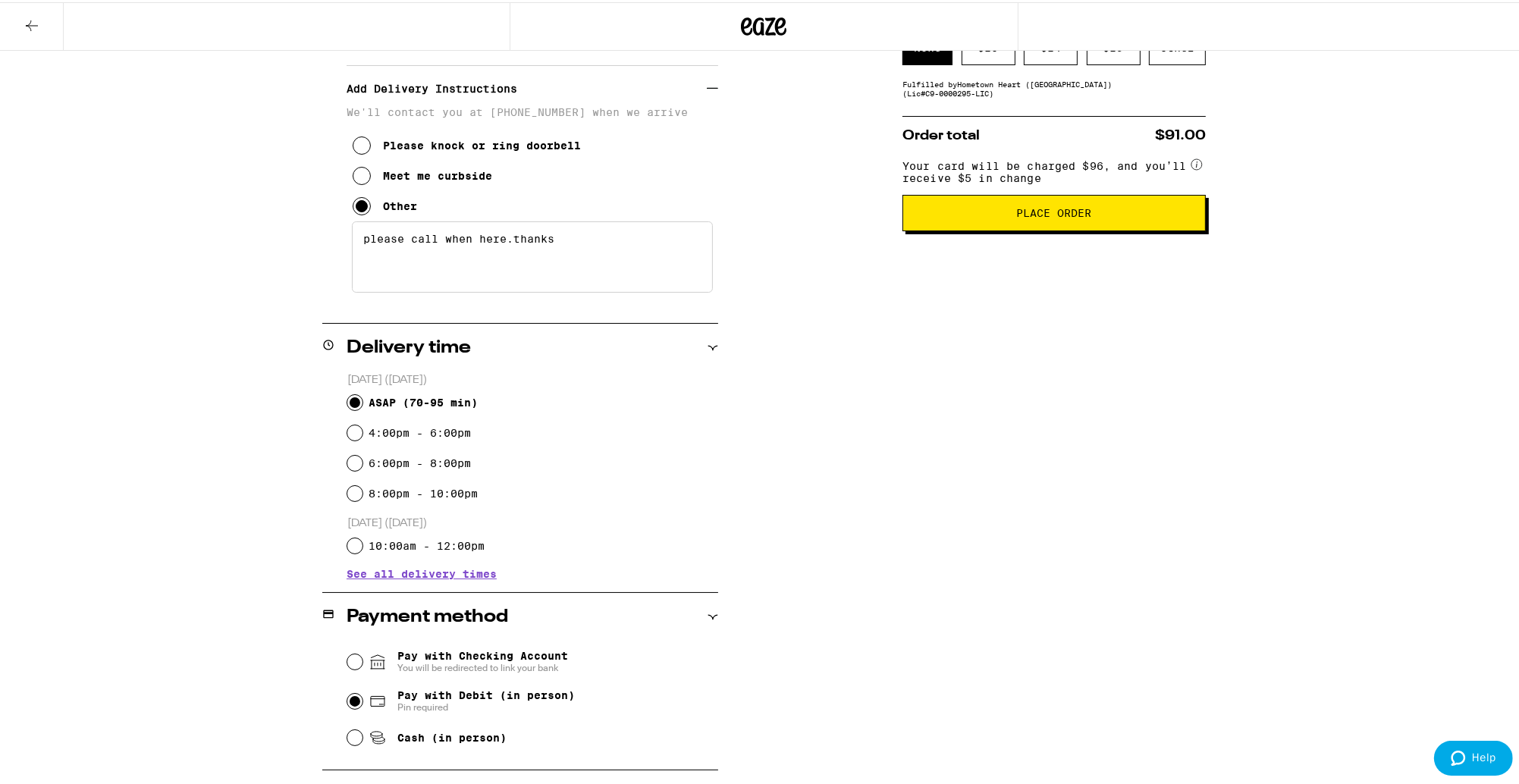 scroll, scrollTop: 343, scrollLeft: 0, axis: vertical 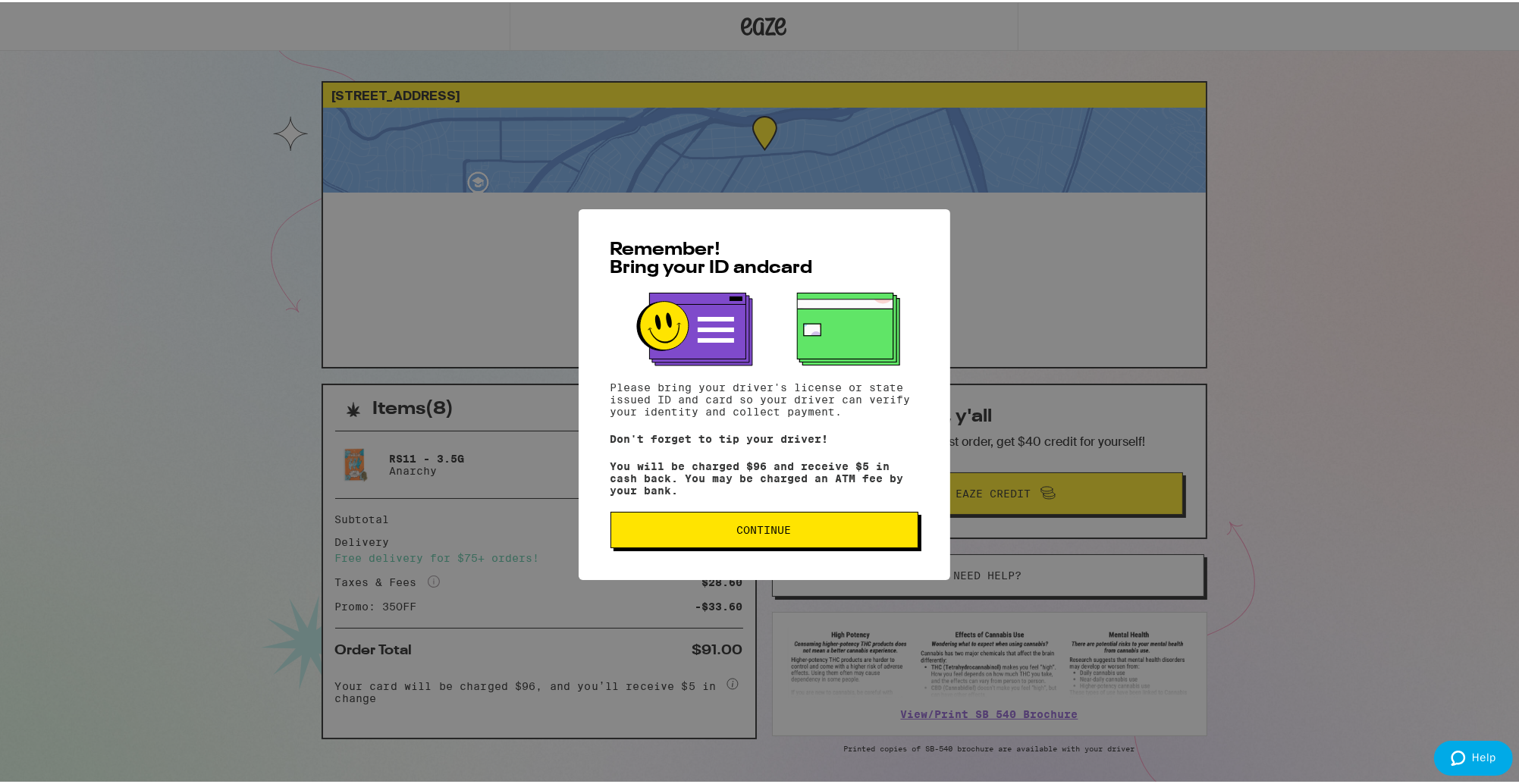 drag, startPoint x: 763, startPoint y: 503, endPoint x: 765, endPoint y: 547, distance: 44.04543 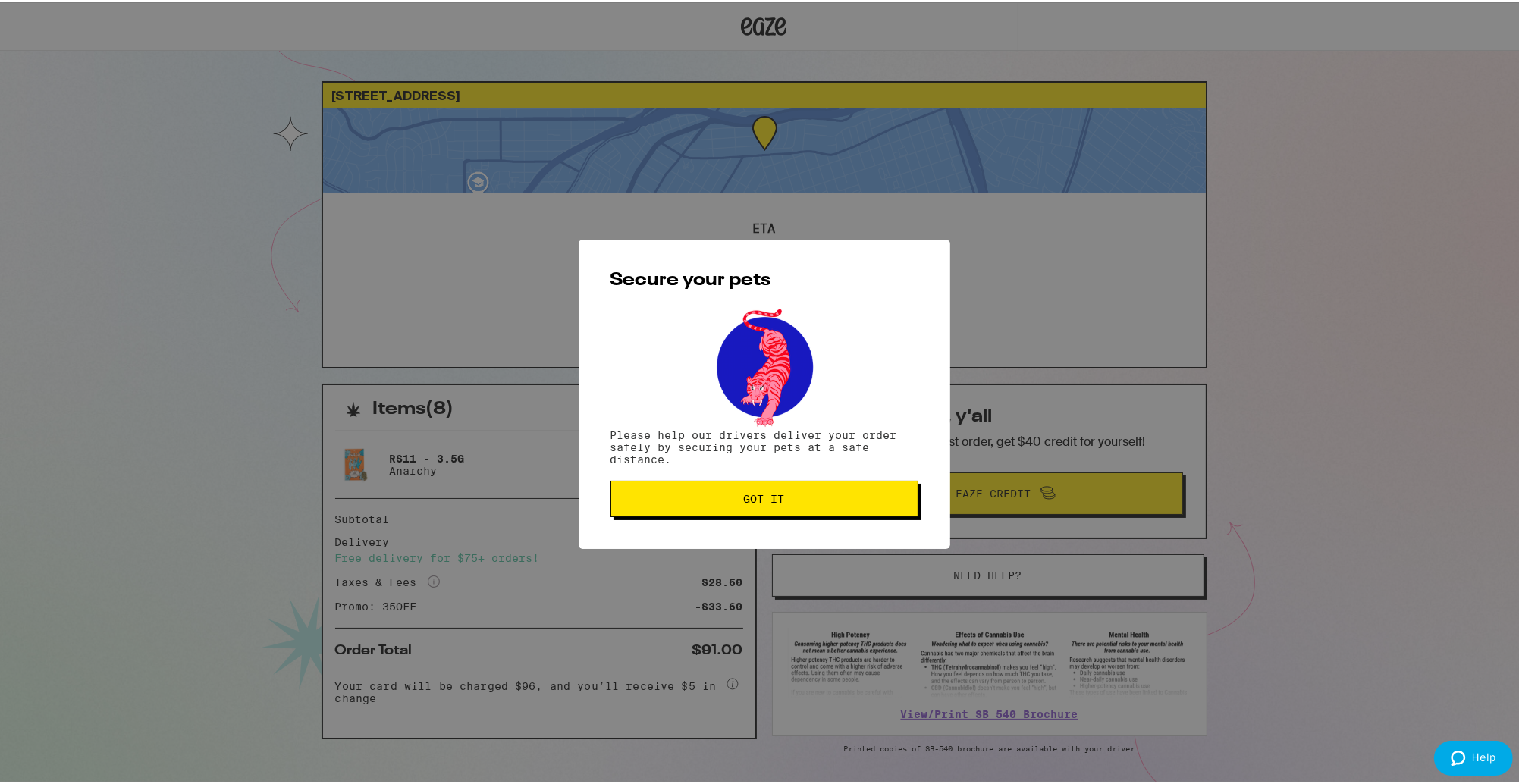 click on "Got it" at bounding box center (764, 497) 